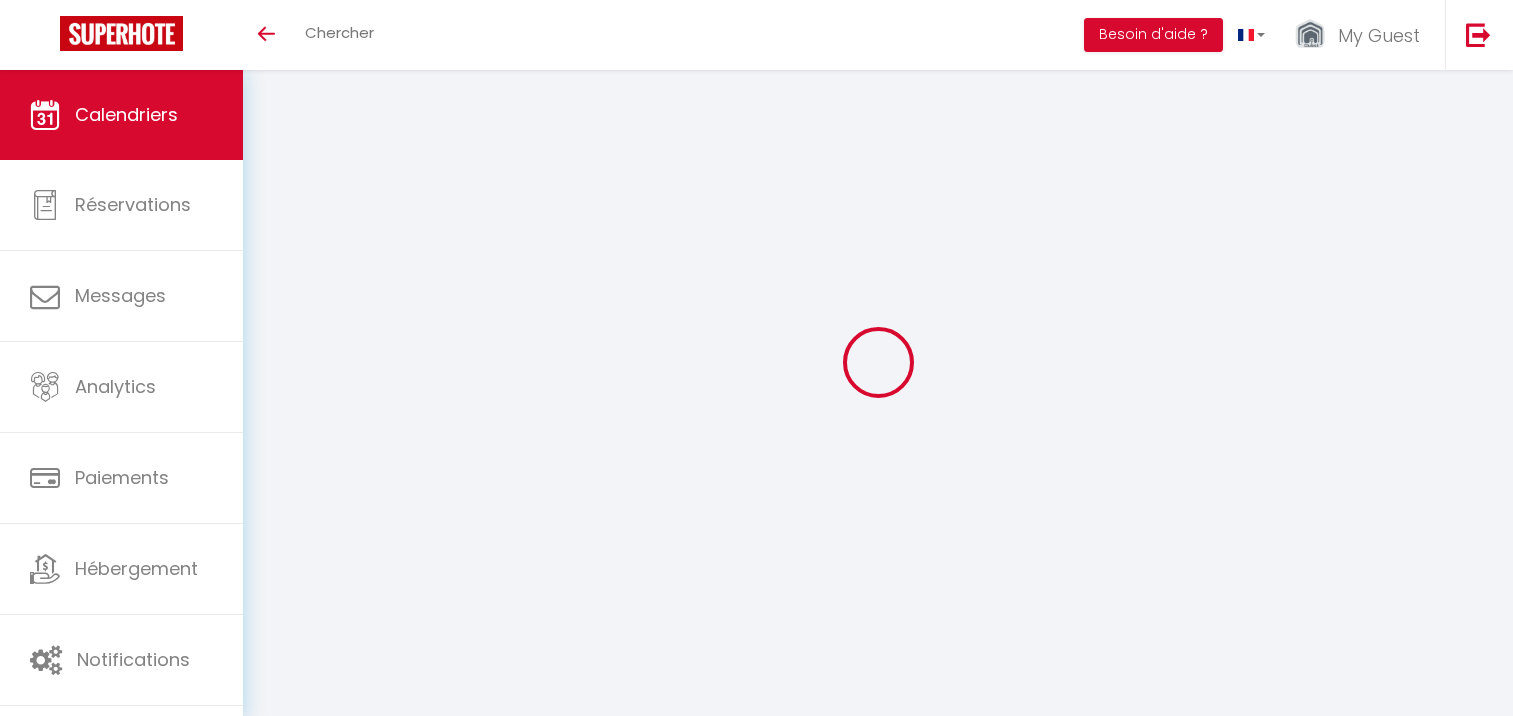 scroll, scrollTop: 0, scrollLeft: 0, axis: both 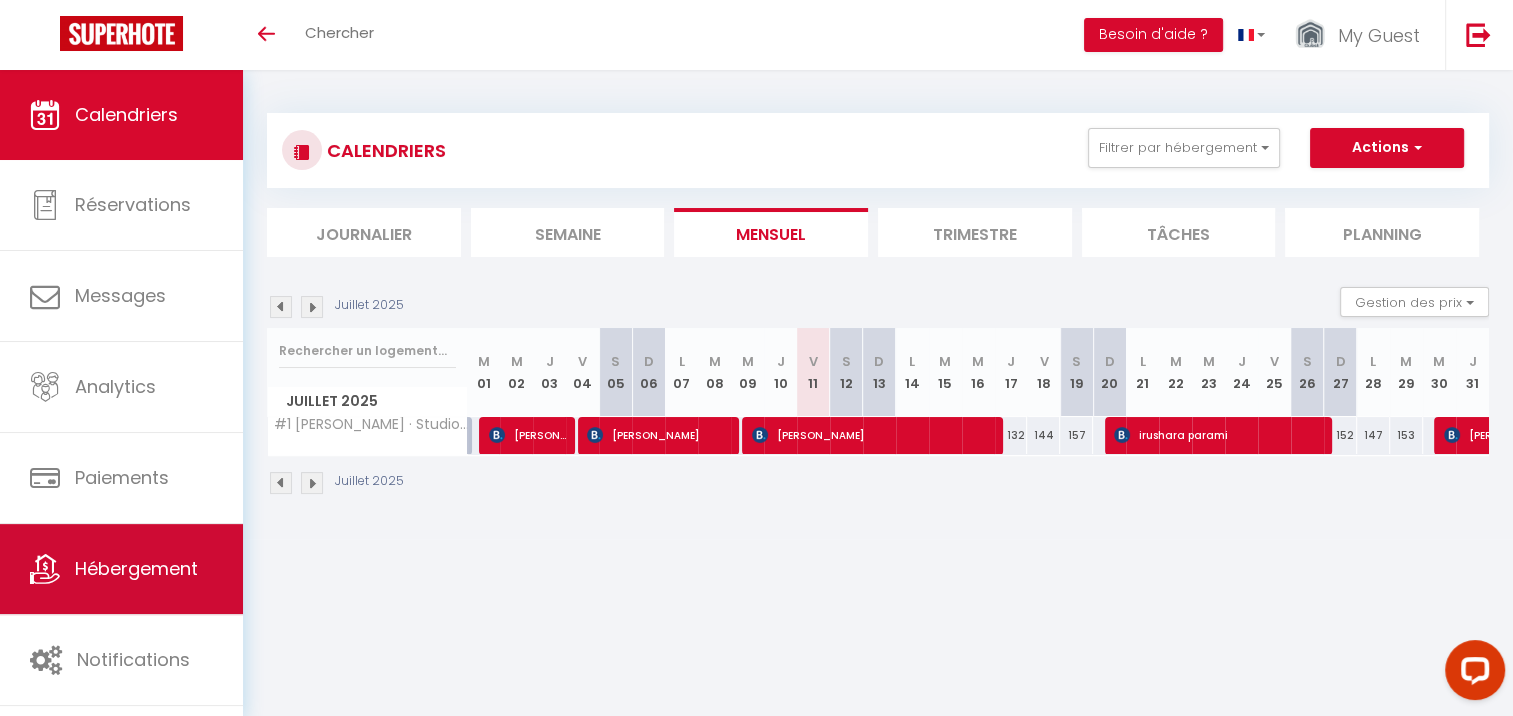 click on "Hébergement" at bounding box center (136, 568) 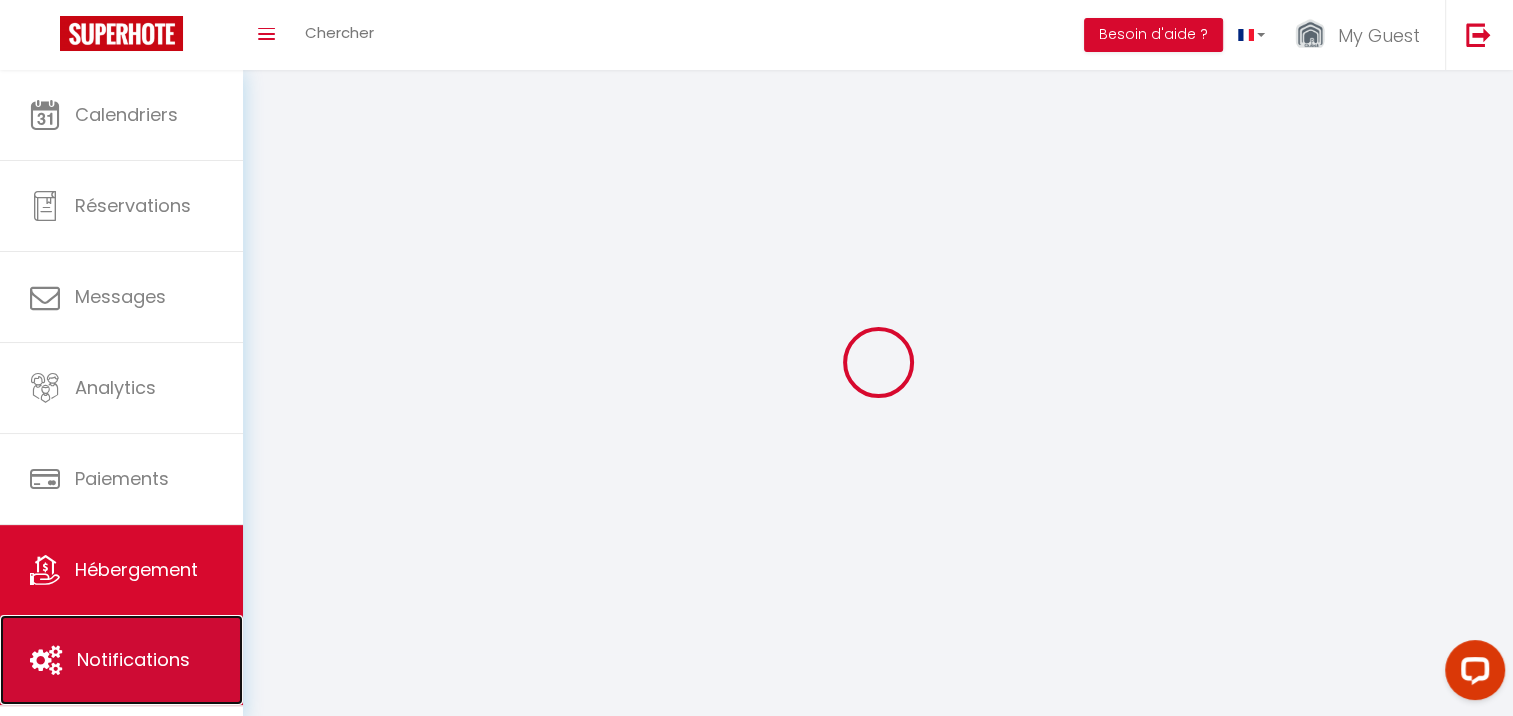 click on "Notifications" at bounding box center [133, 659] 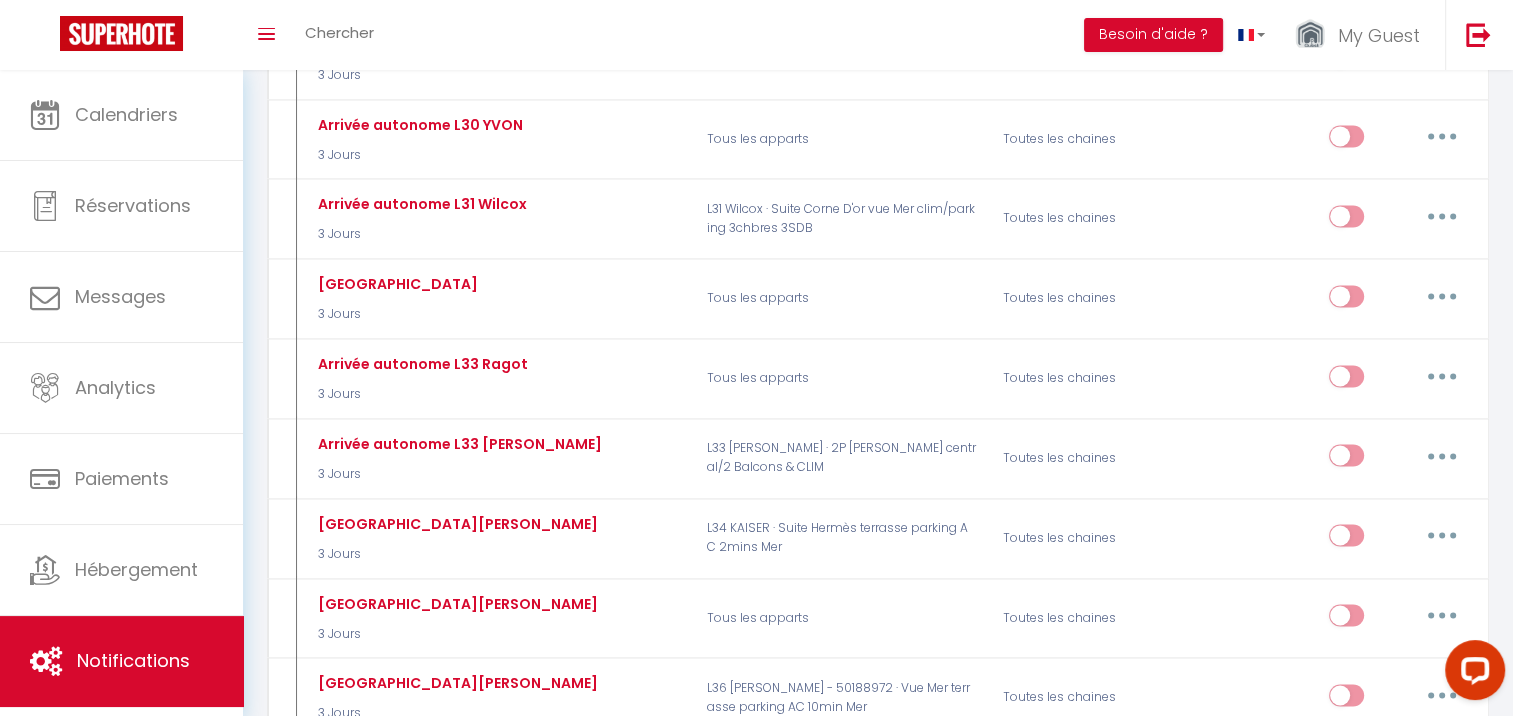scroll, scrollTop: 18800, scrollLeft: 0, axis: vertical 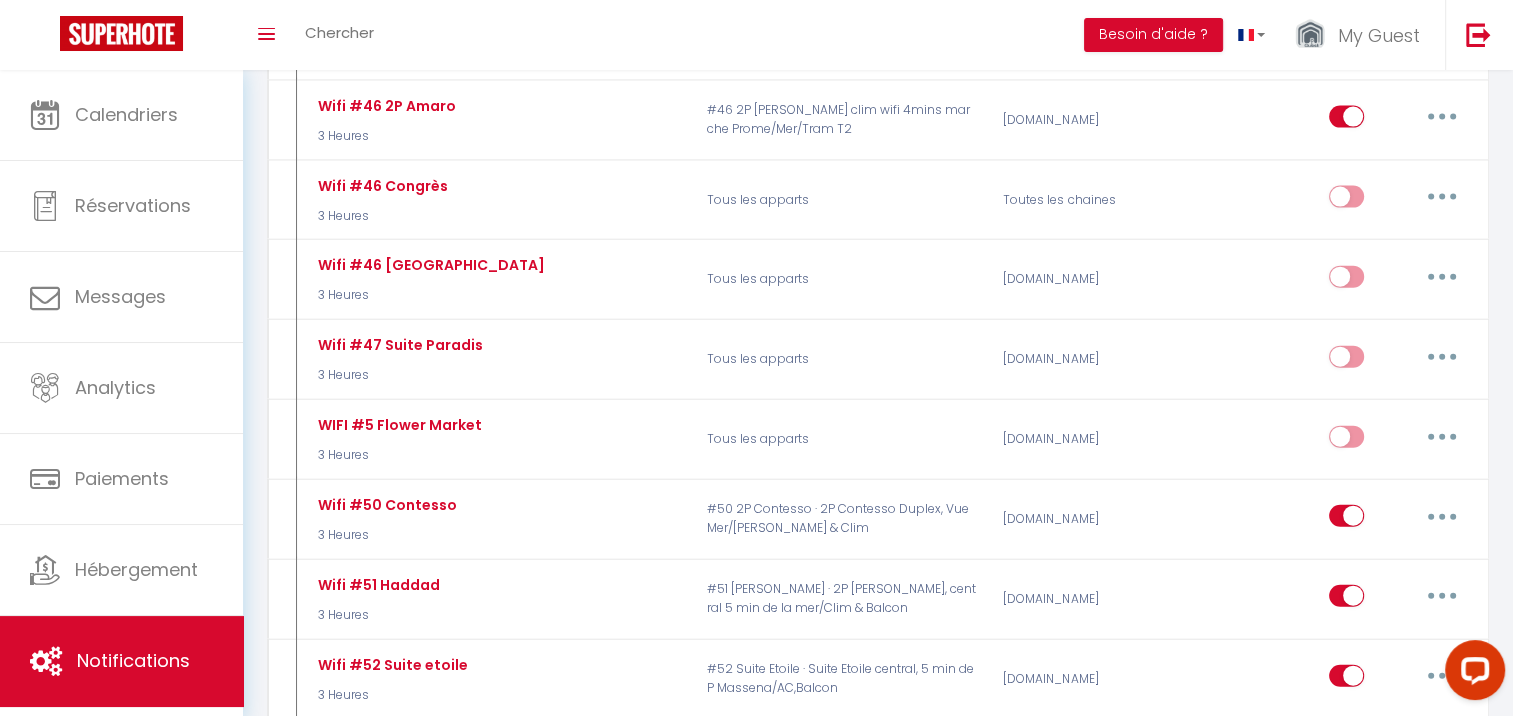 click at bounding box center (1442, 1155) 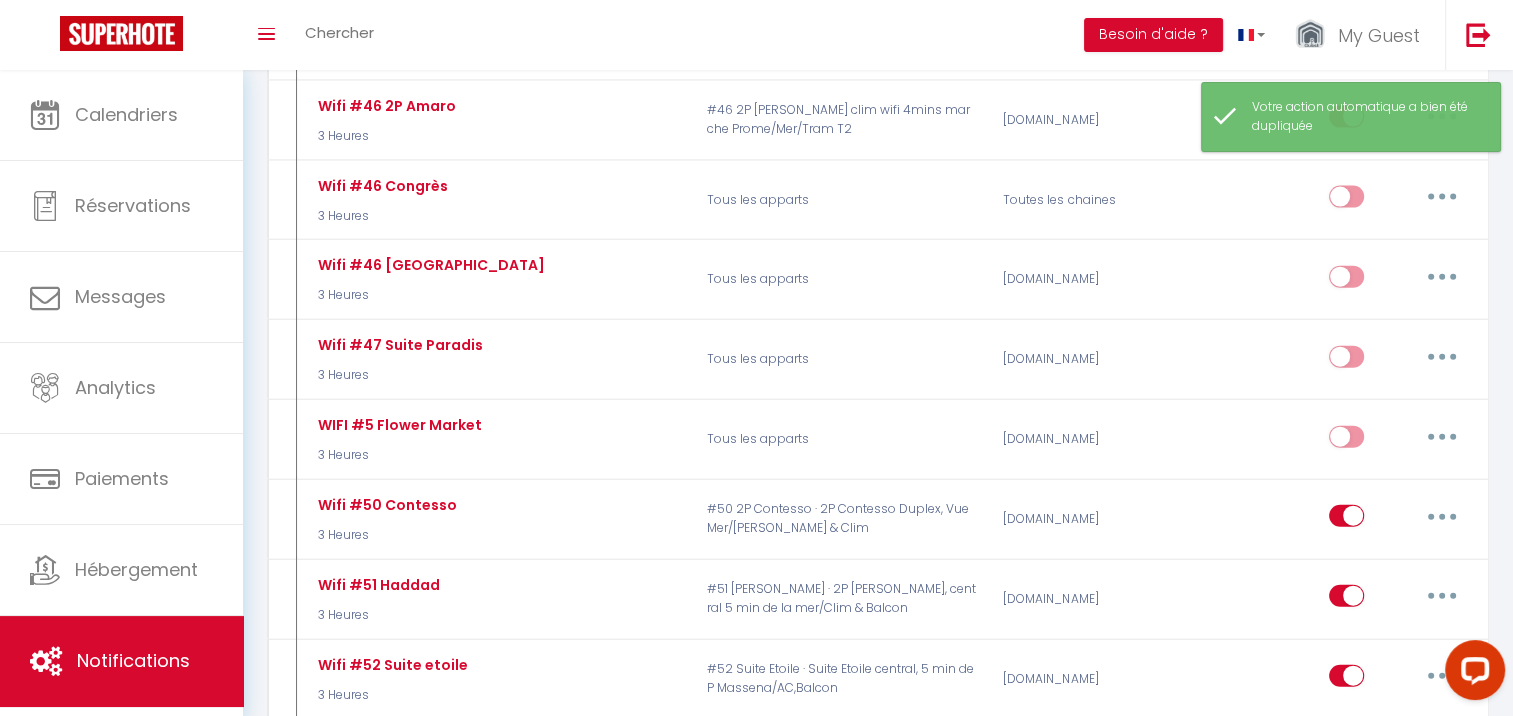 checkbox on "false" 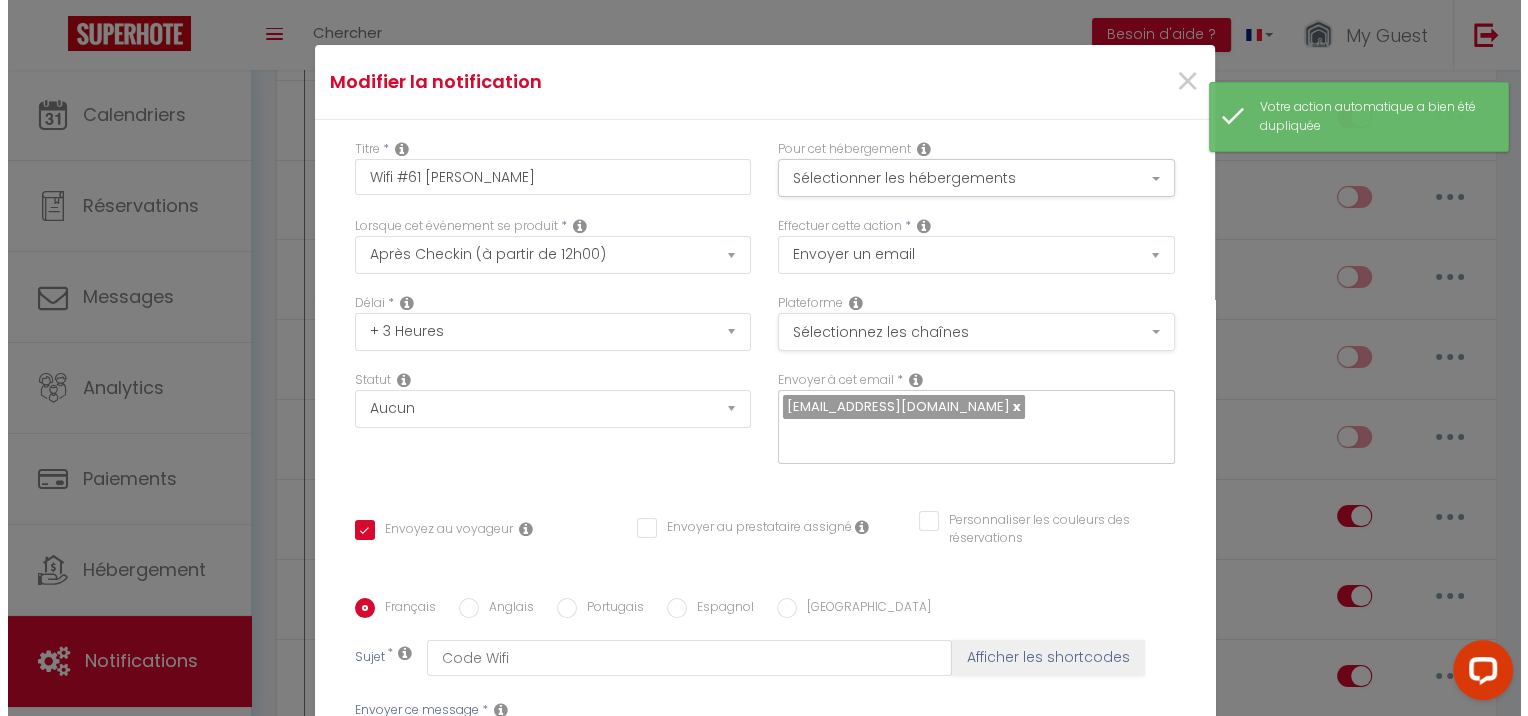 scroll, scrollTop: 34574, scrollLeft: 0, axis: vertical 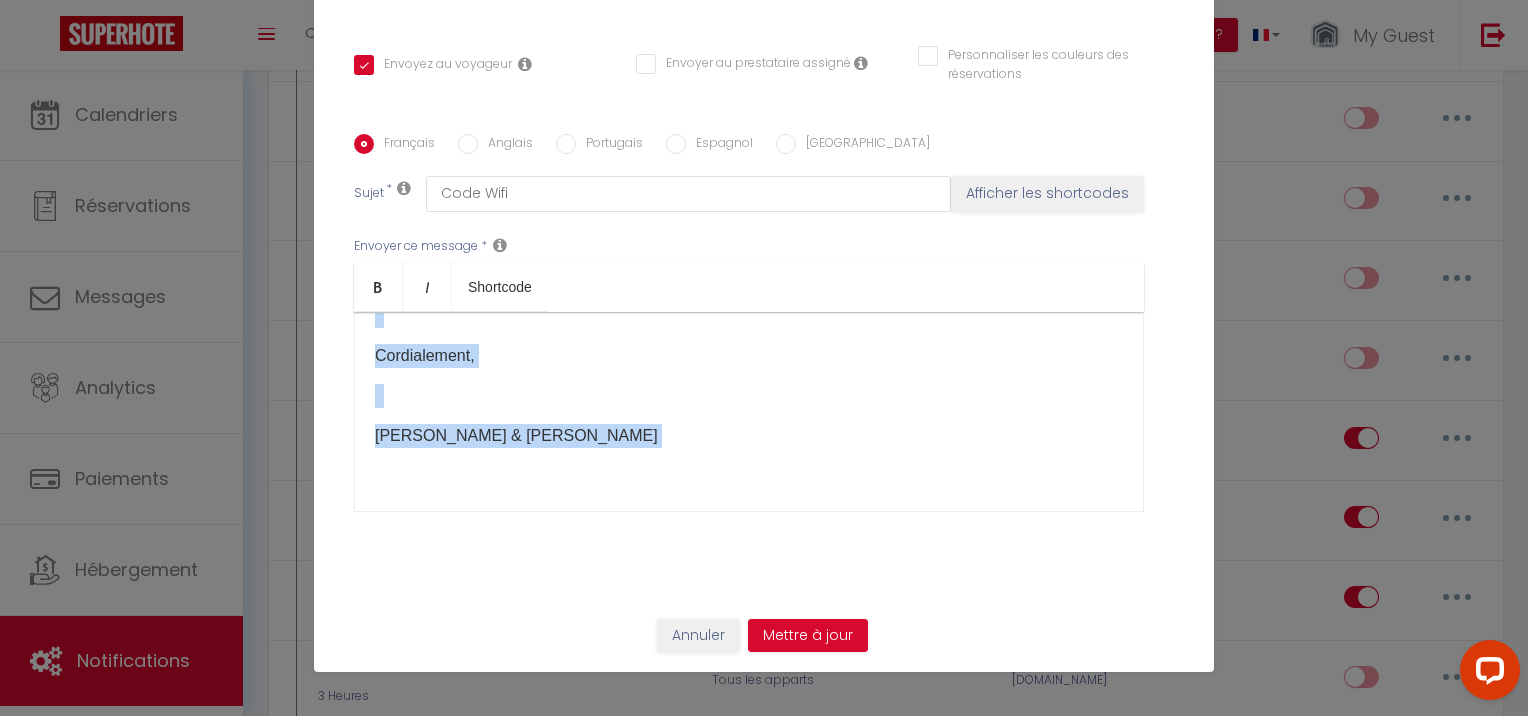 drag, startPoint x: 395, startPoint y: 593, endPoint x: 410, endPoint y: 578, distance: 21.213203 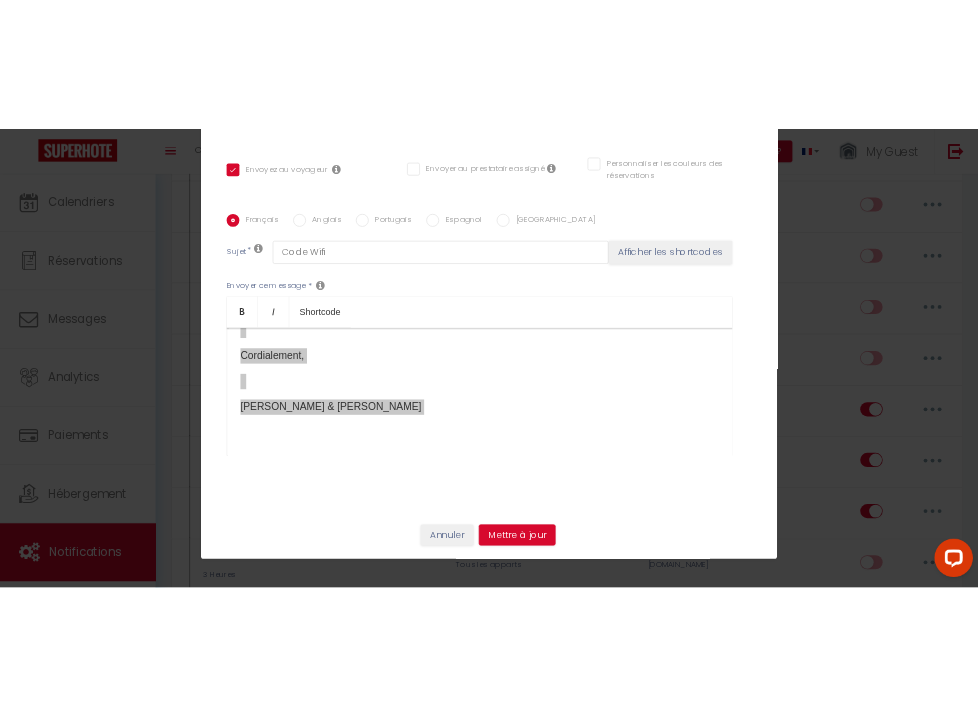 scroll, scrollTop: 256, scrollLeft: 0, axis: vertical 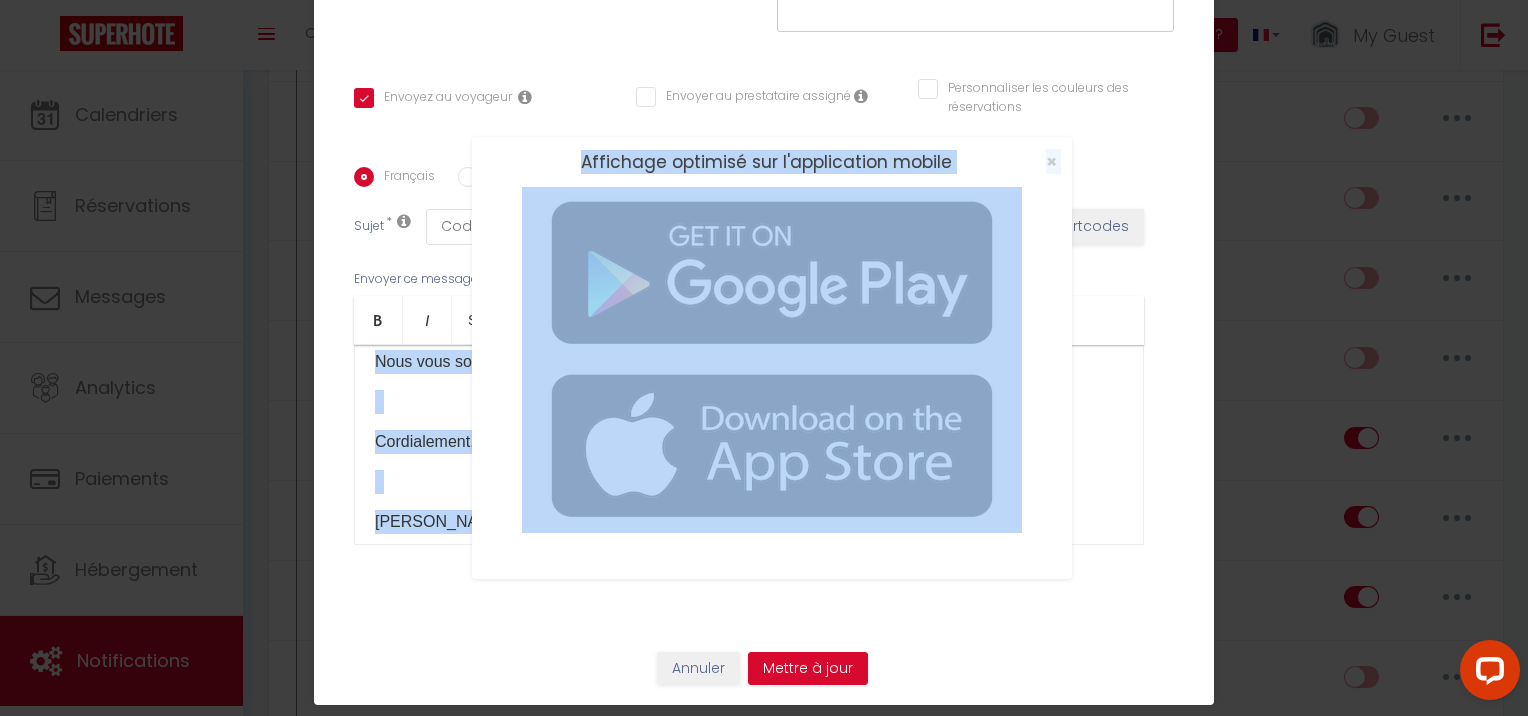 click on "Affichage optimisé sur l'application mobile   ×" at bounding box center (764, 358) 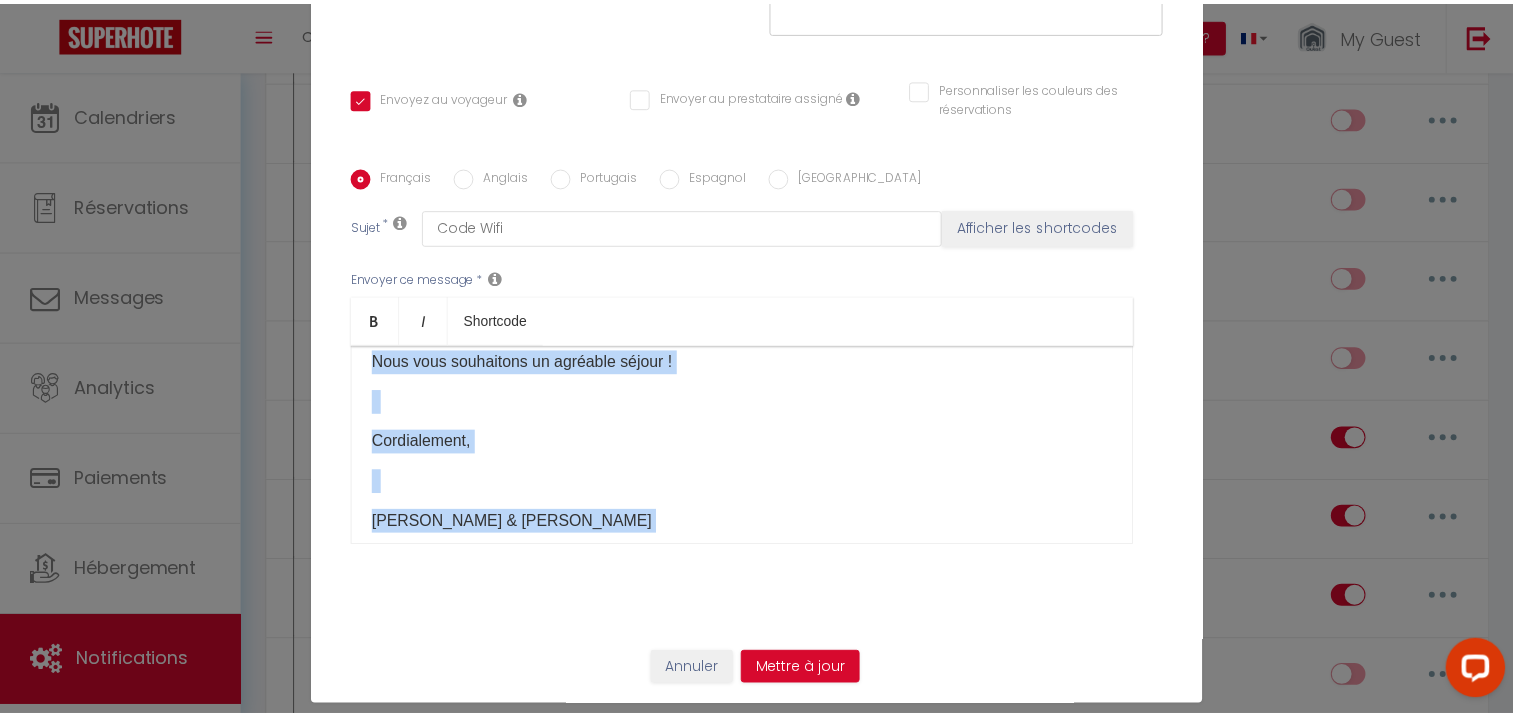 scroll, scrollTop: 34759, scrollLeft: 0, axis: vertical 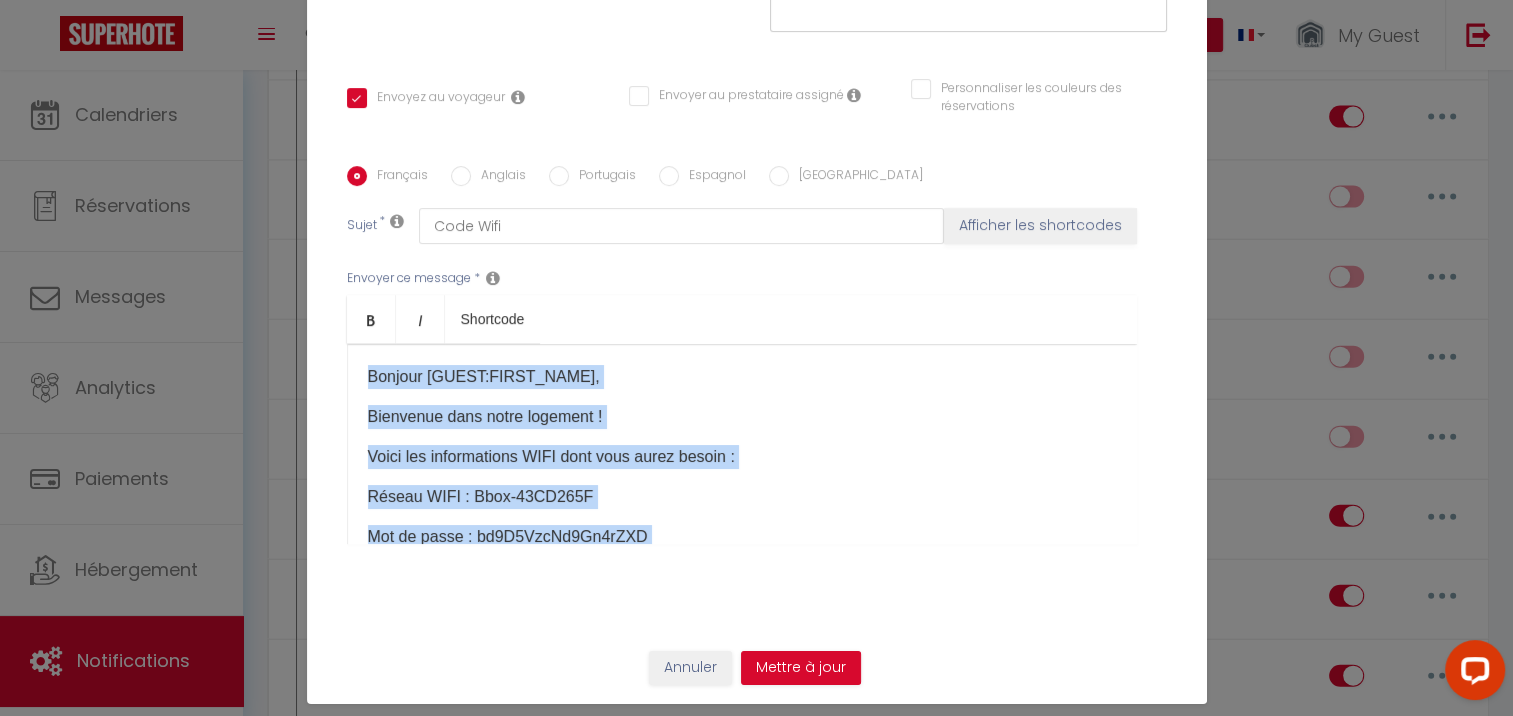 click on "Réseau
WIFI : Bbox-43CD265F​" at bounding box center (742, 497) 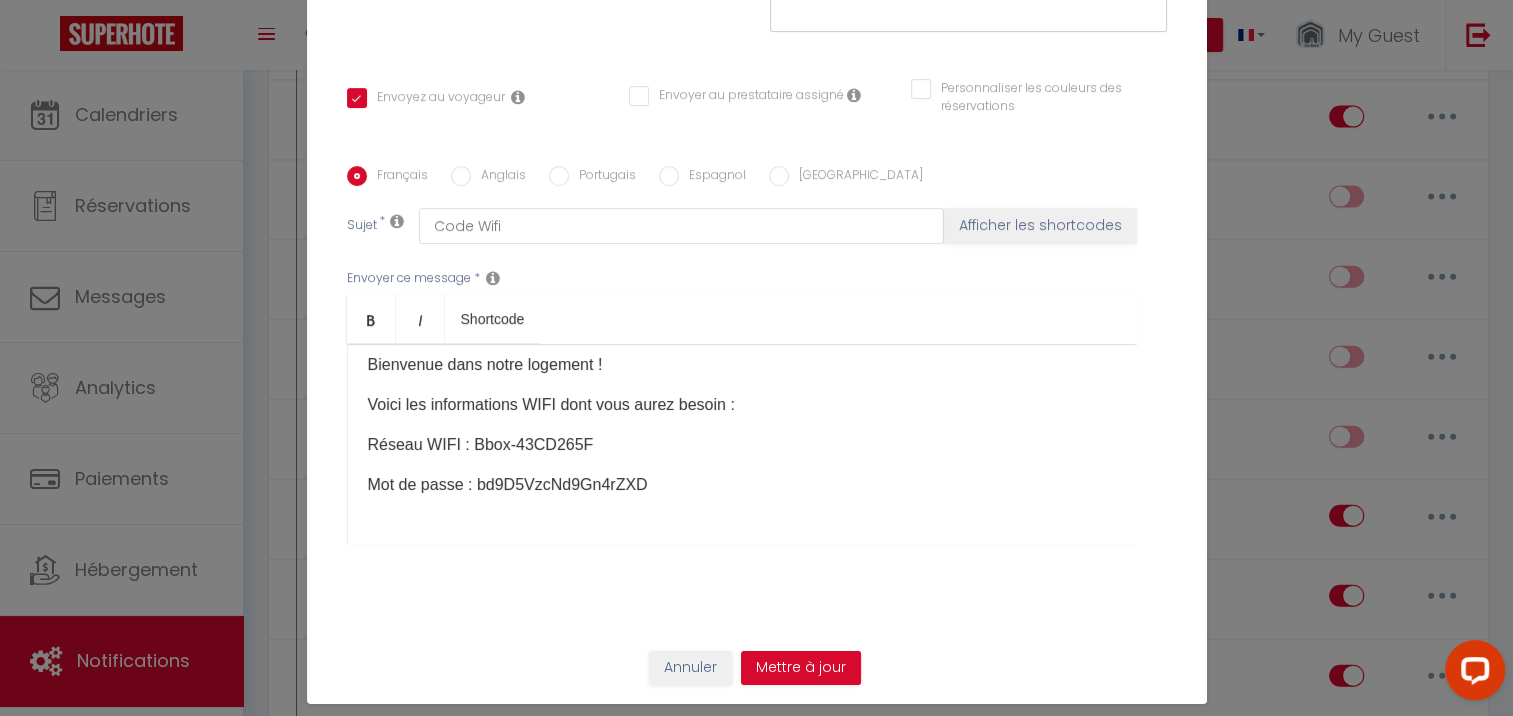 scroll, scrollTop: 100, scrollLeft: 0, axis: vertical 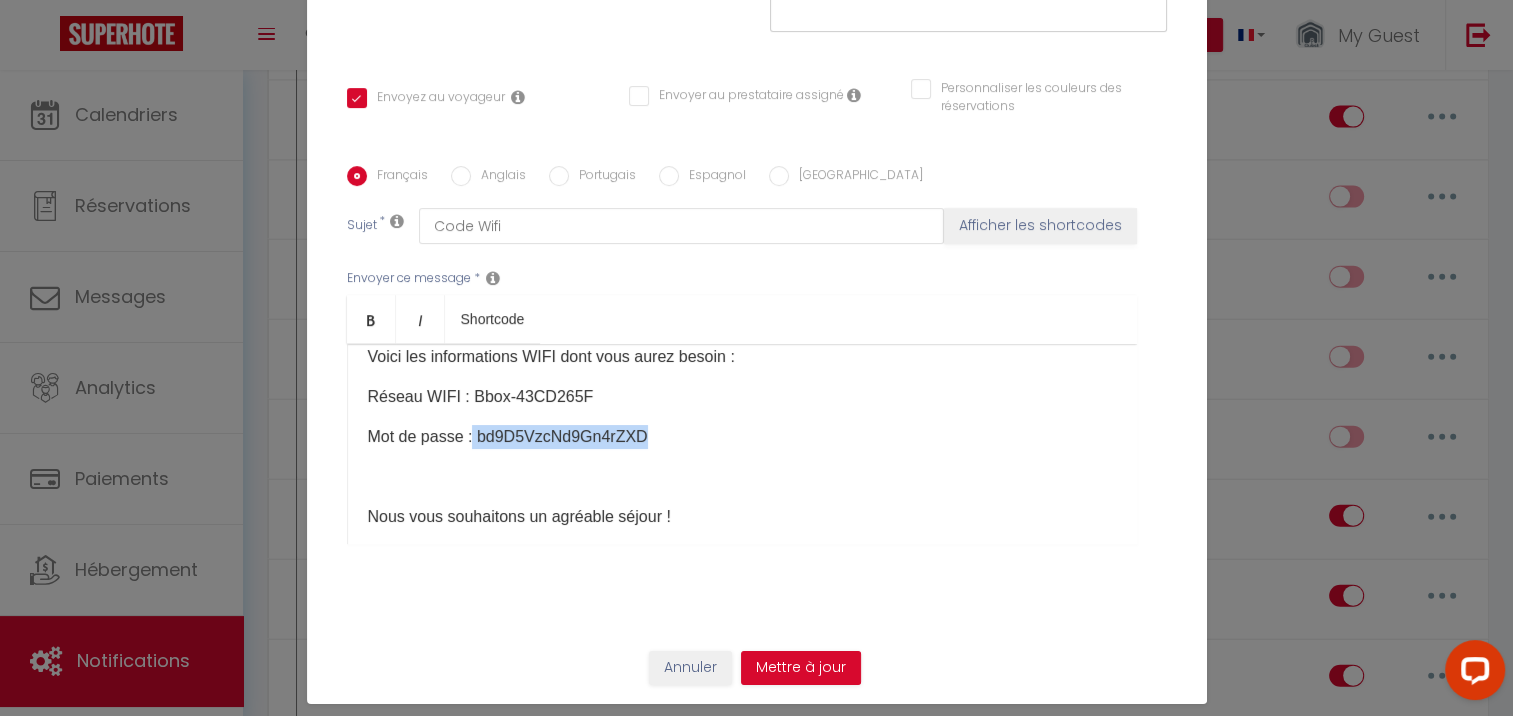 drag, startPoint x: 642, startPoint y: 437, endPoint x: 472, endPoint y: 427, distance: 170.29387 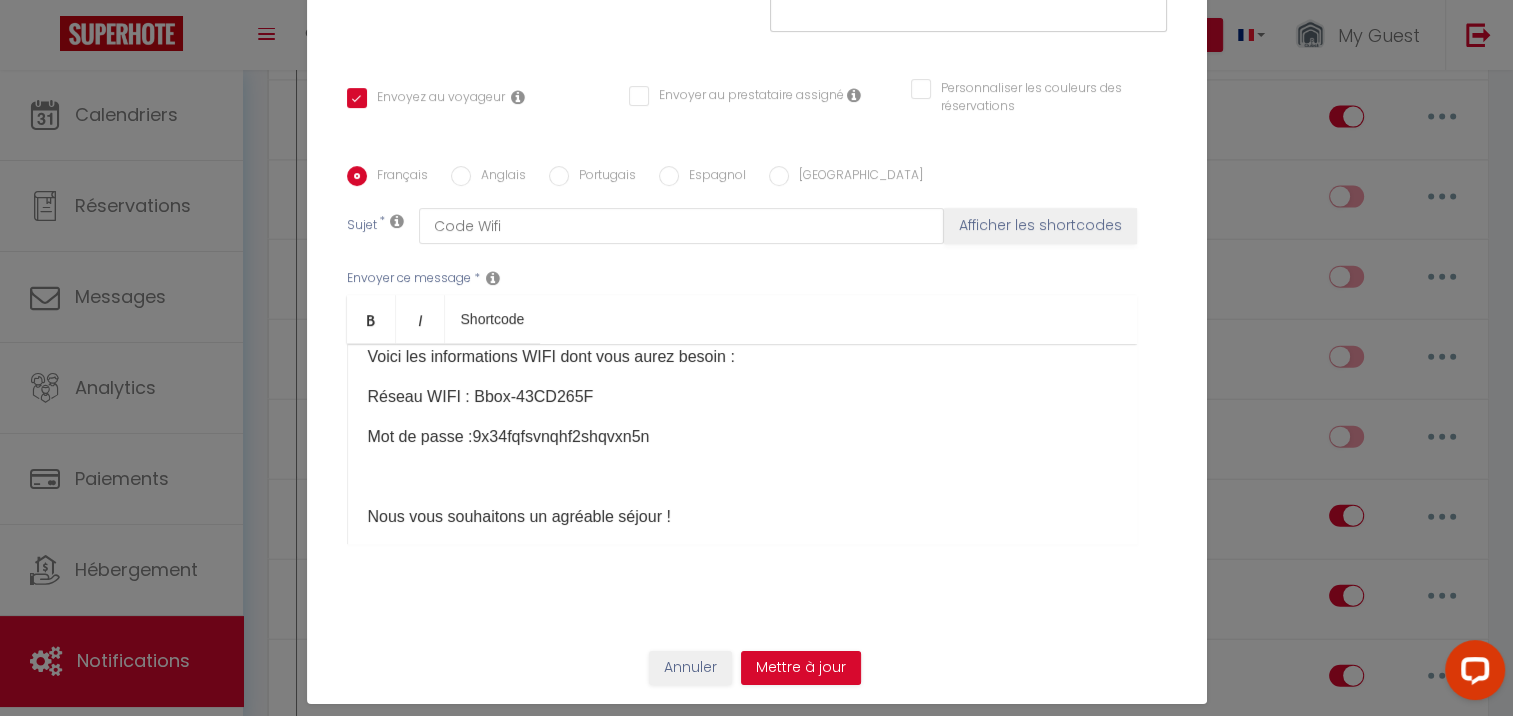 scroll, scrollTop: 100, scrollLeft: 0, axis: vertical 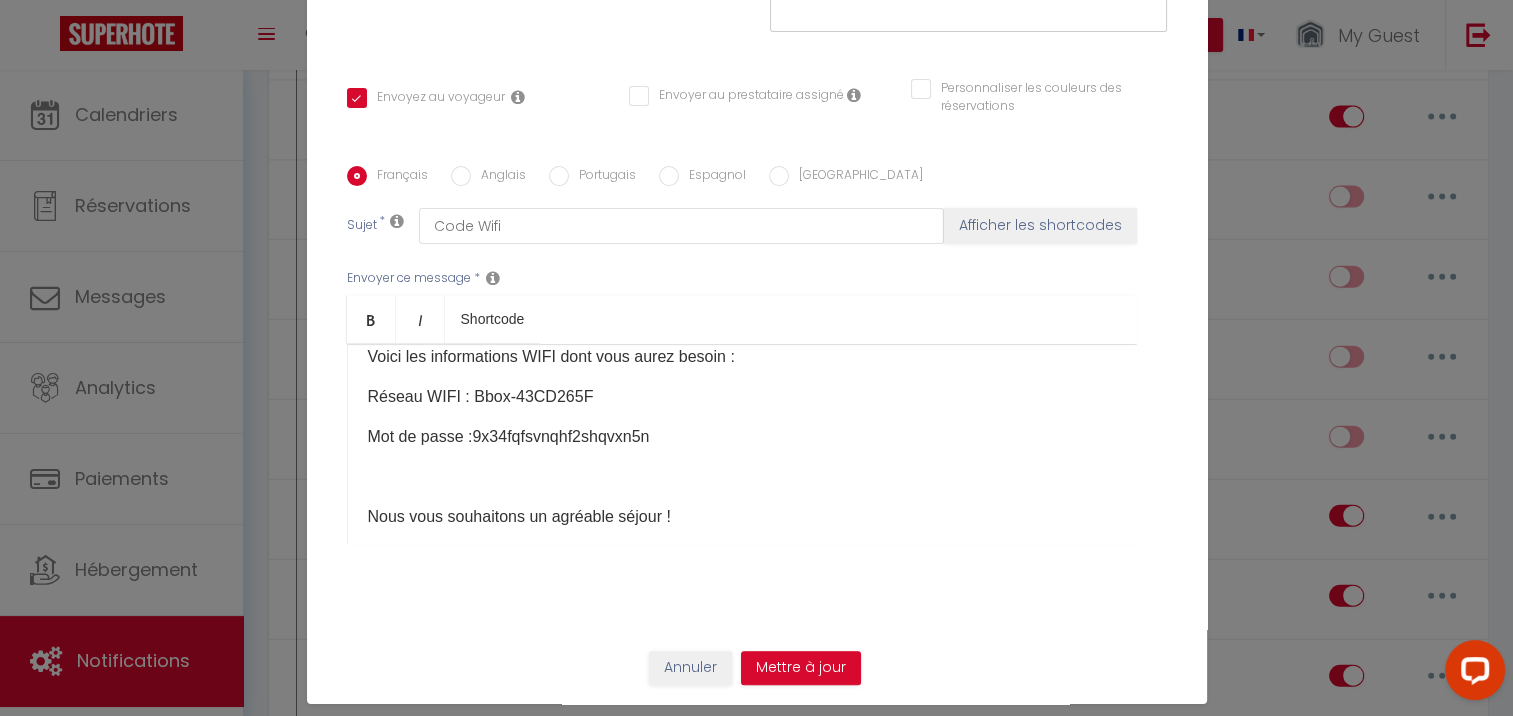 click on "Mot de
passe : 9x34fqfsvnqhf2shqvxn5n ​" at bounding box center (742, 437) 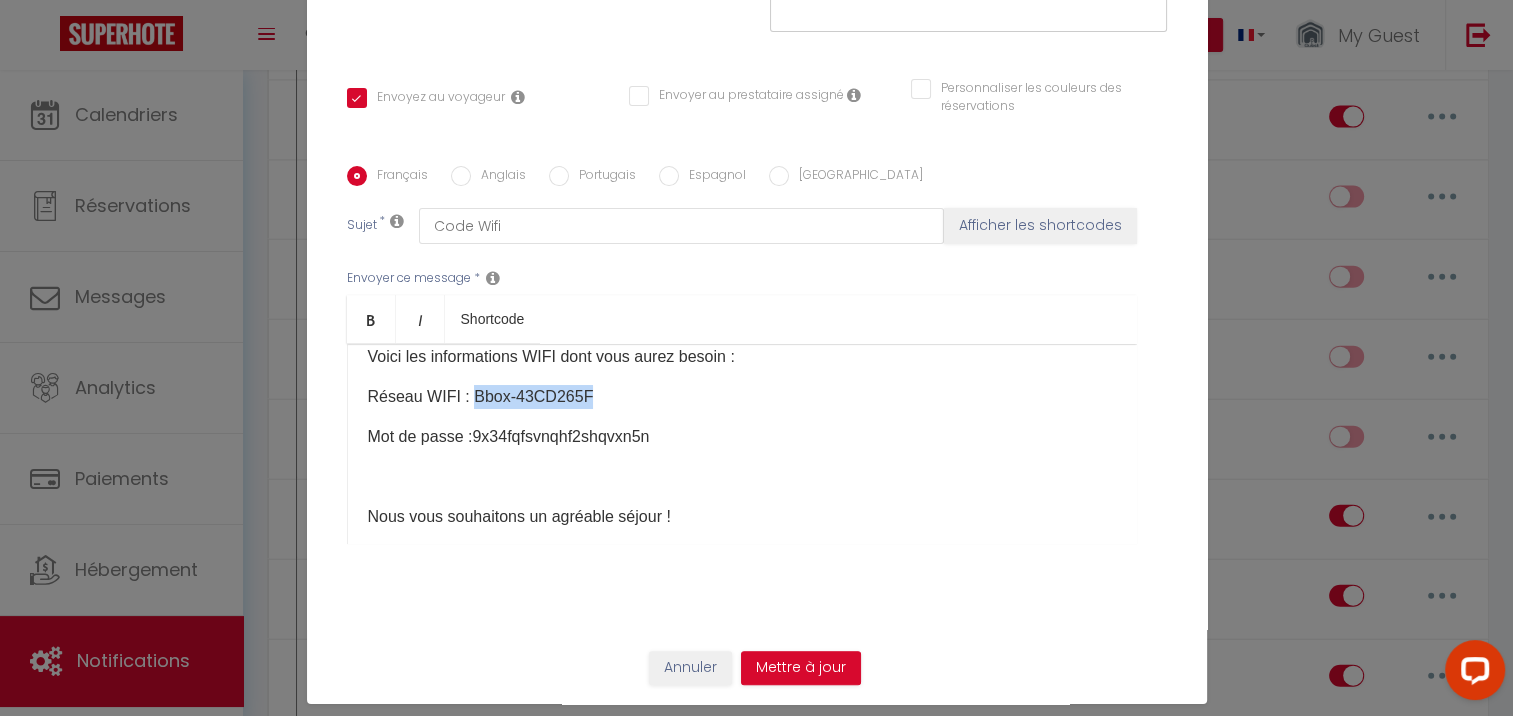 drag, startPoint x: 559, startPoint y: 402, endPoint x: 467, endPoint y: 394, distance: 92.34717 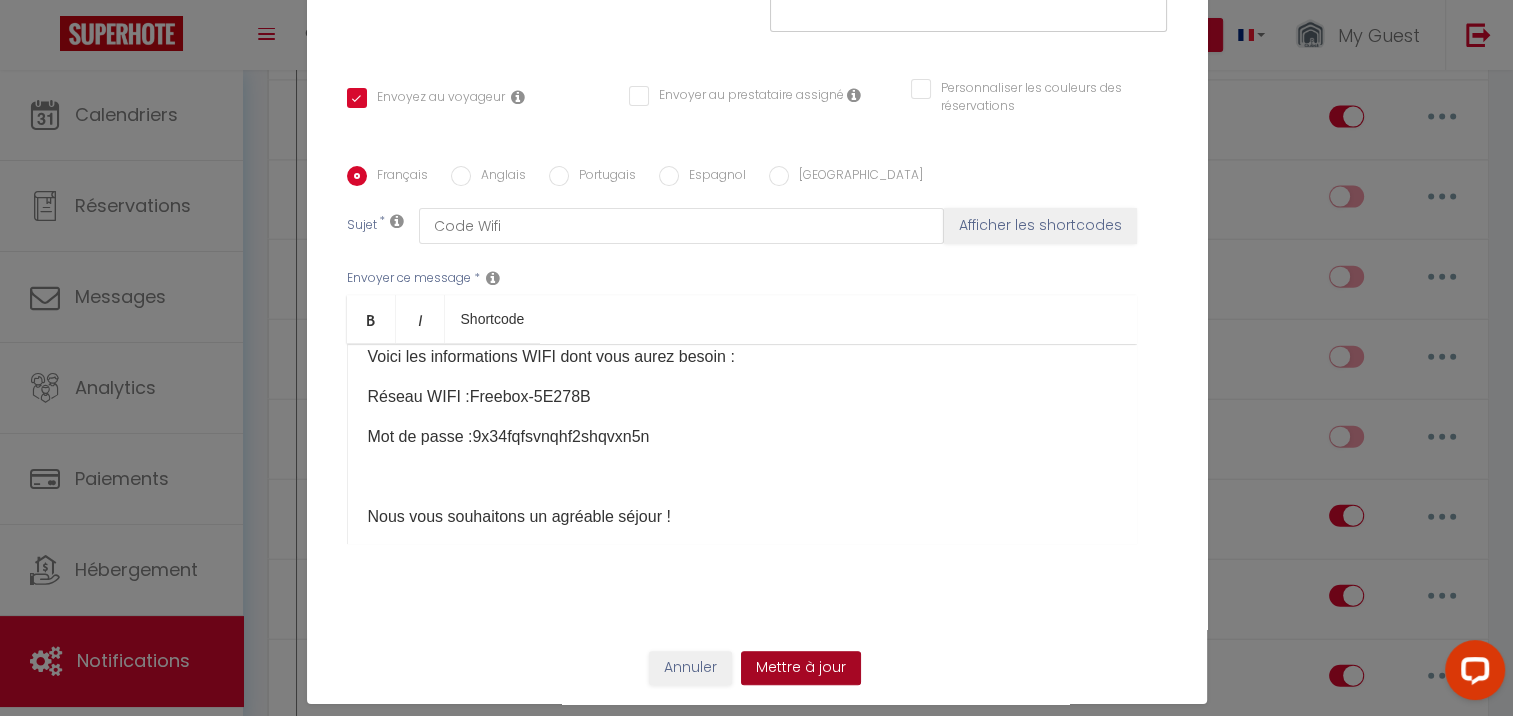 scroll, scrollTop: 100, scrollLeft: 0, axis: vertical 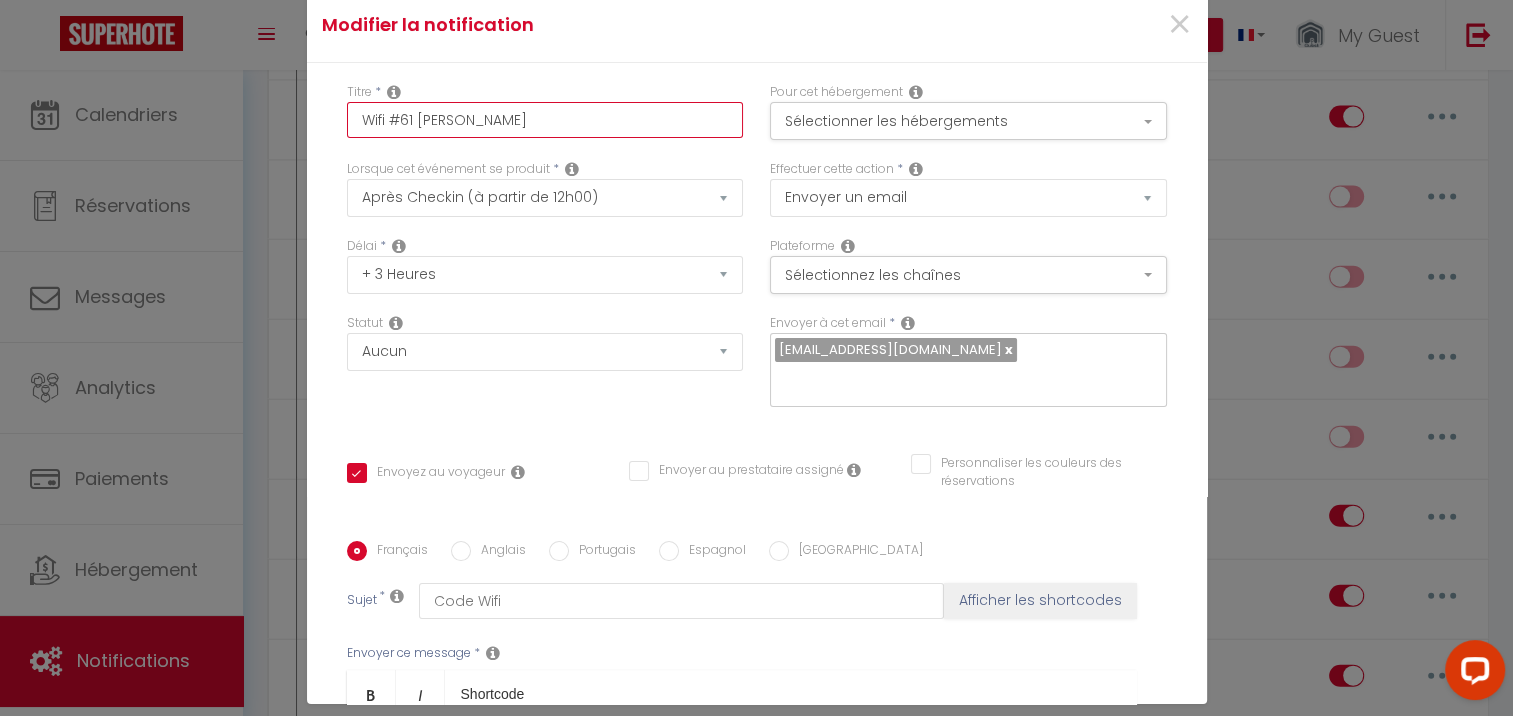 click on "Wifi #61 [PERSON_NAME]" at bounding box center [545, 120] 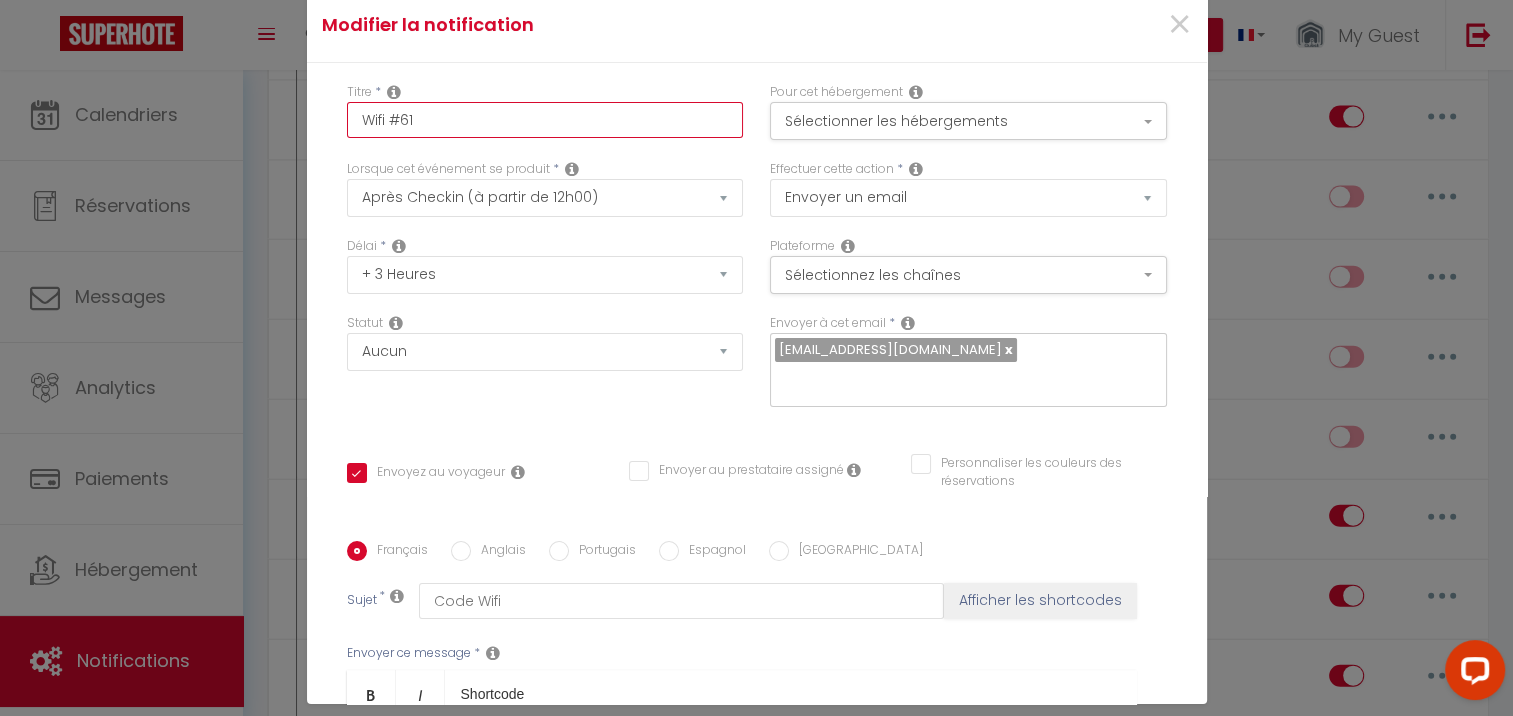 type on "Wifi #61" 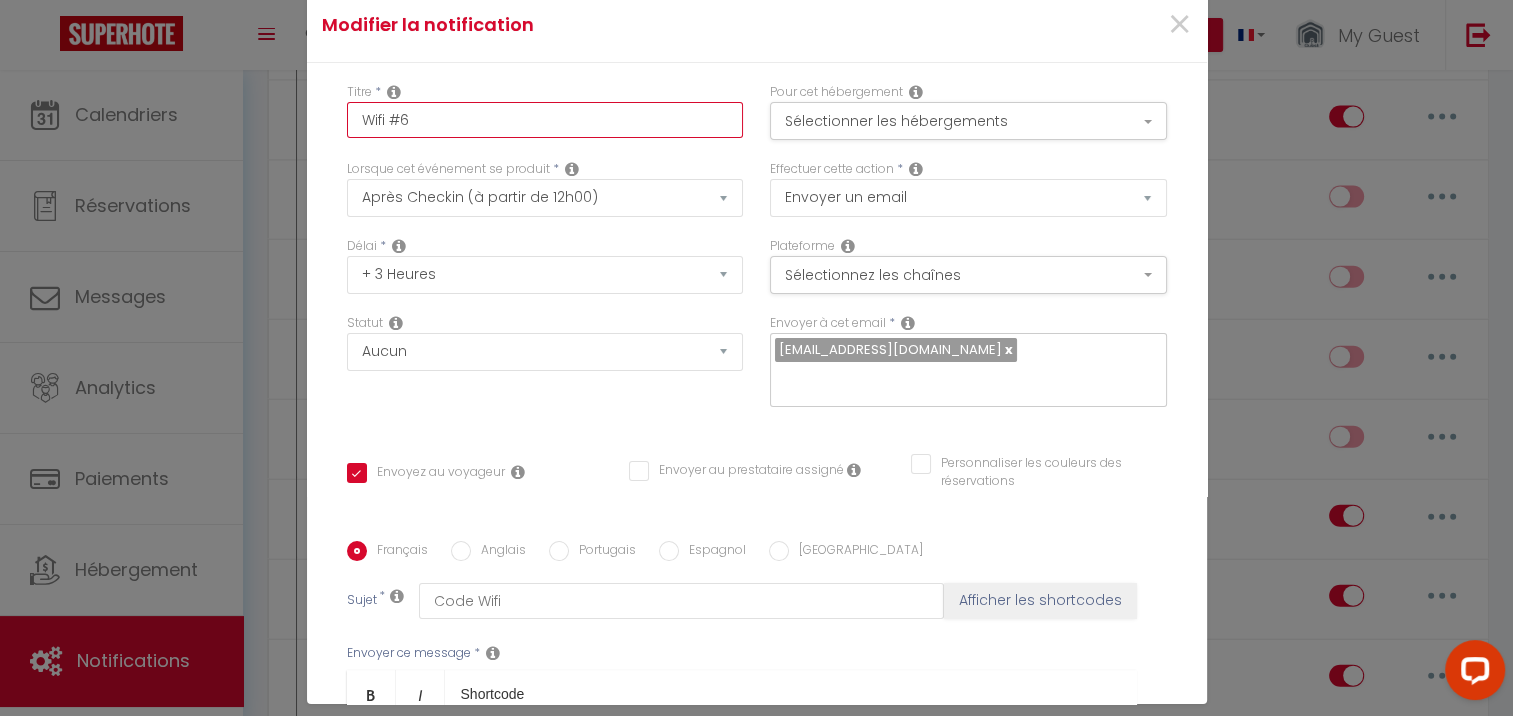 checkbox on "true" 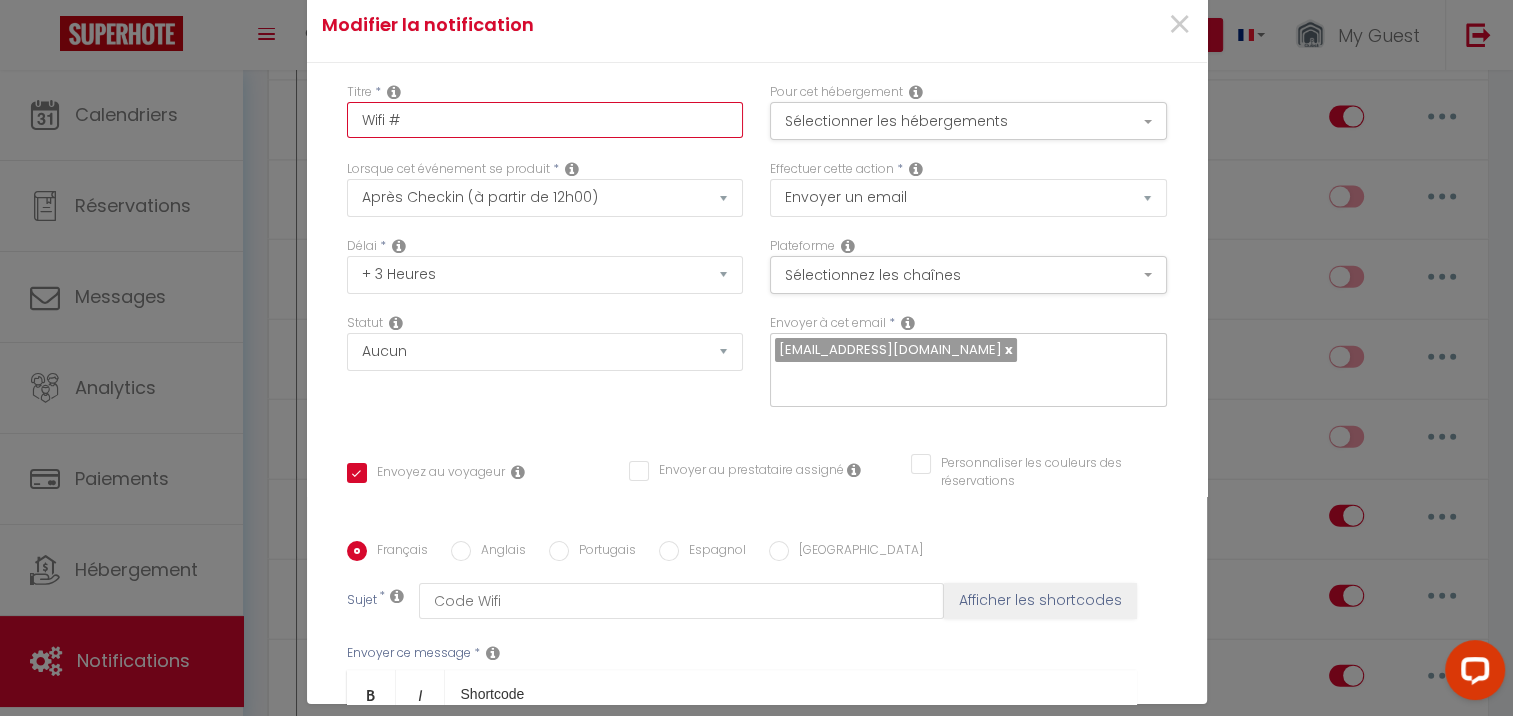 type on "Wifi #0" 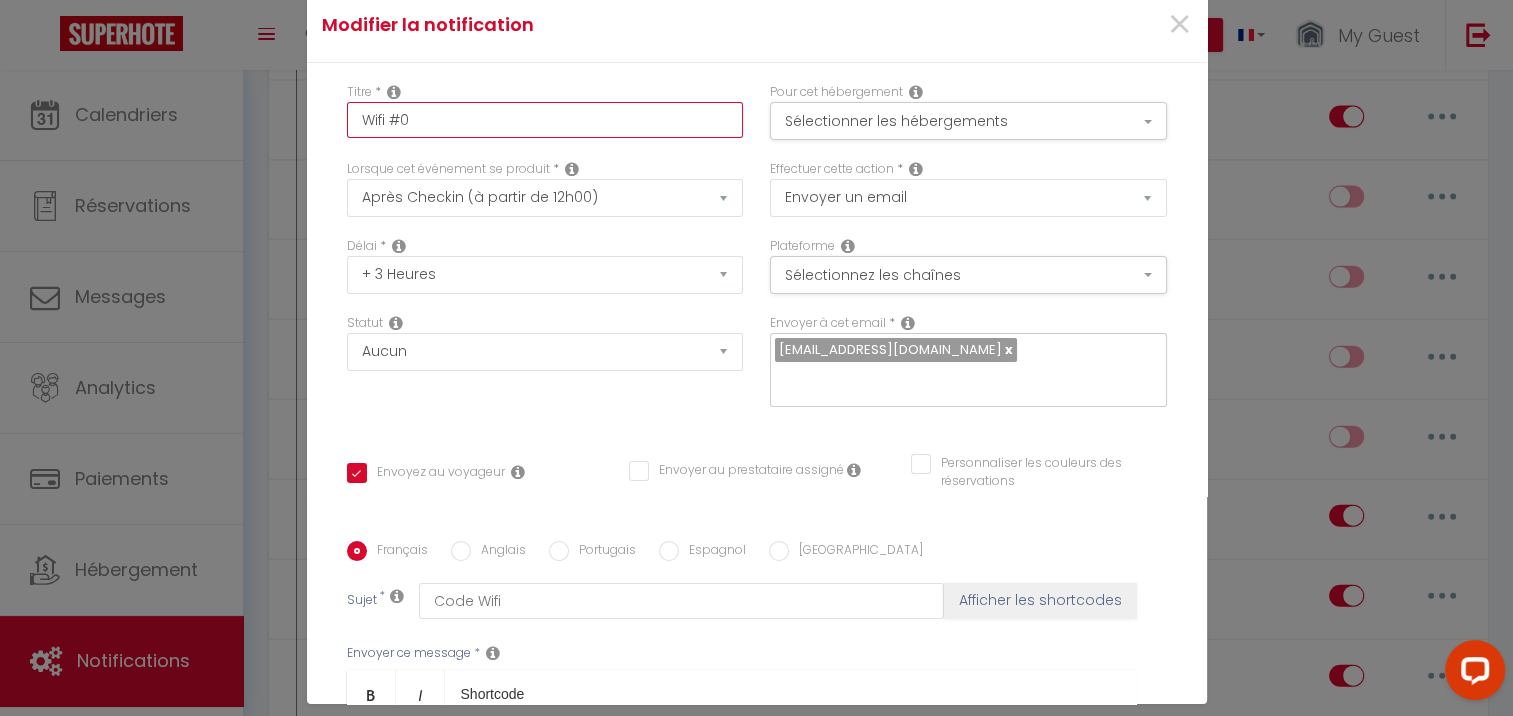 checkbox on "true" 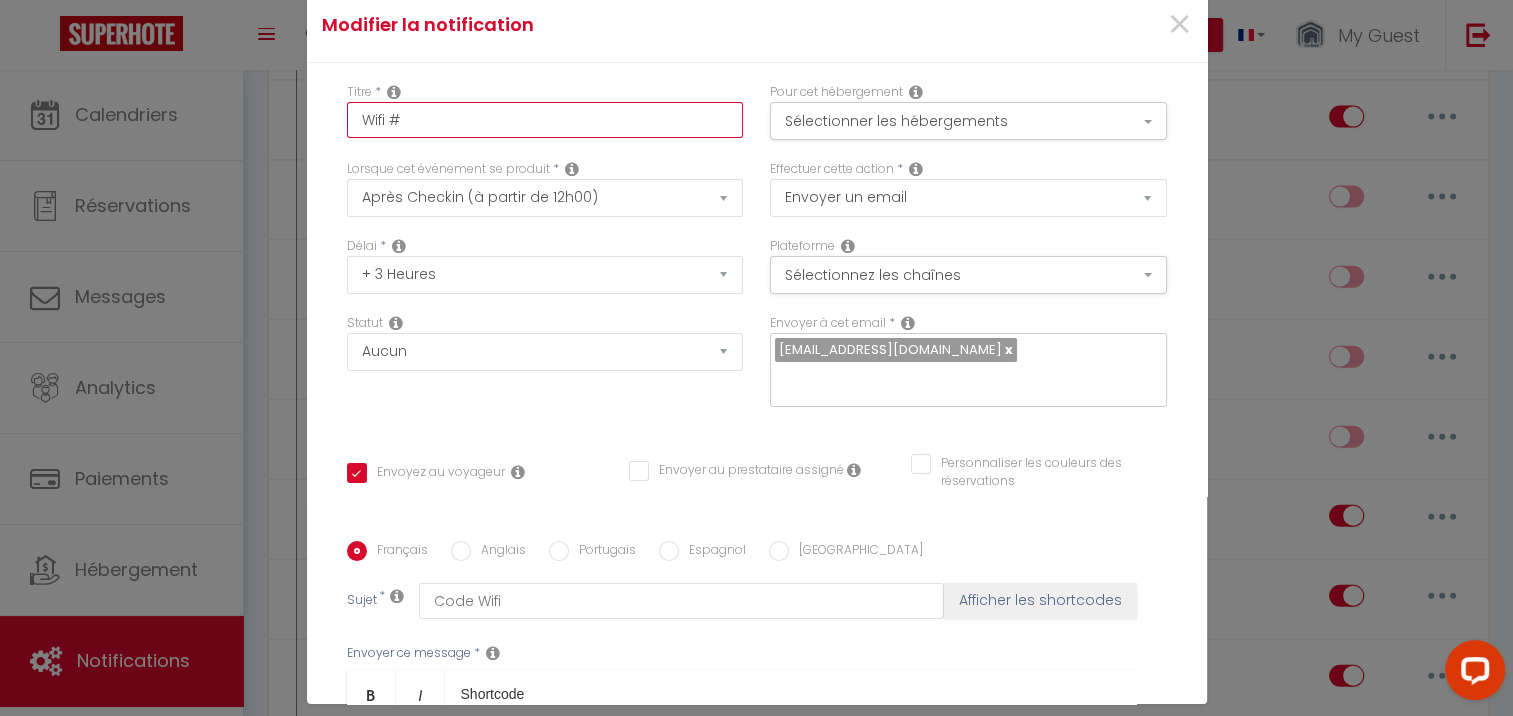 checkbox on "true" 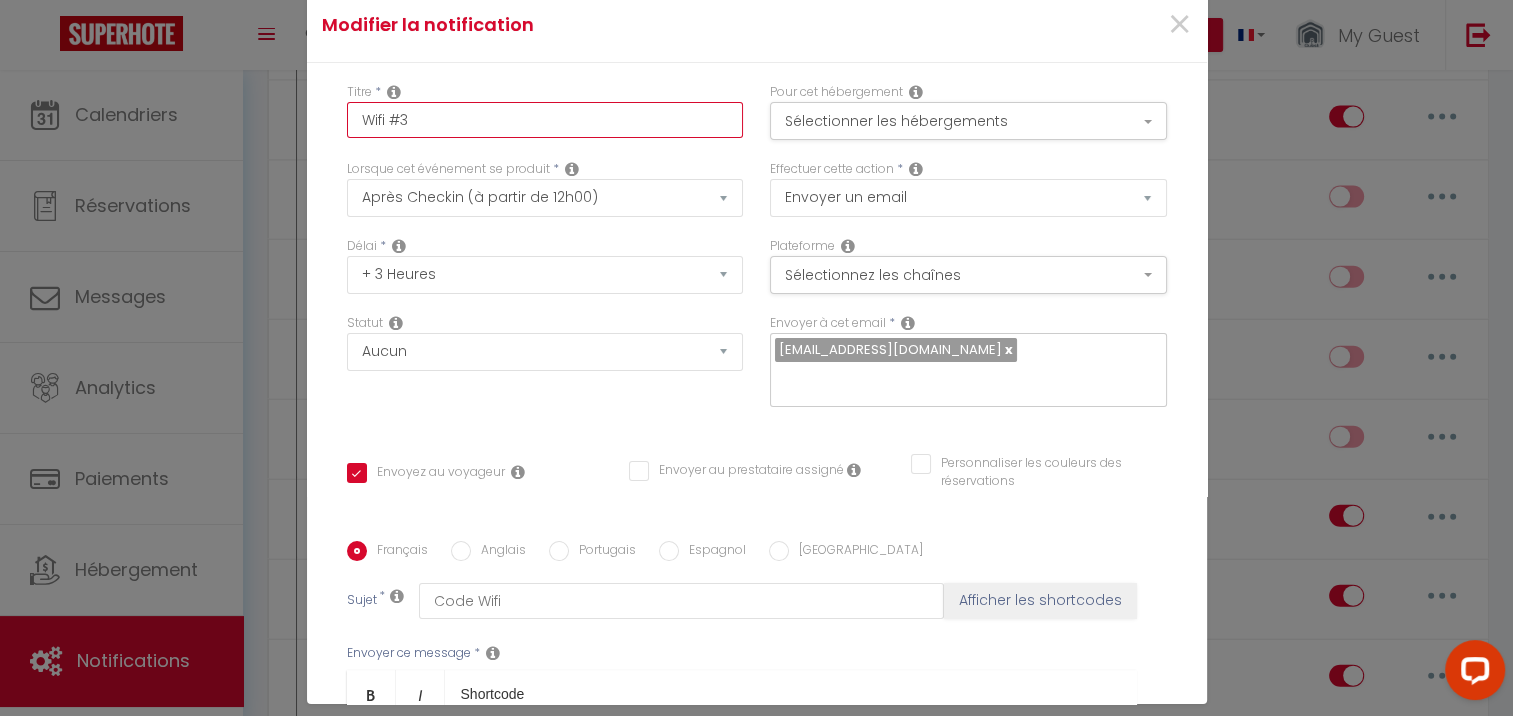 checkbox on "true" 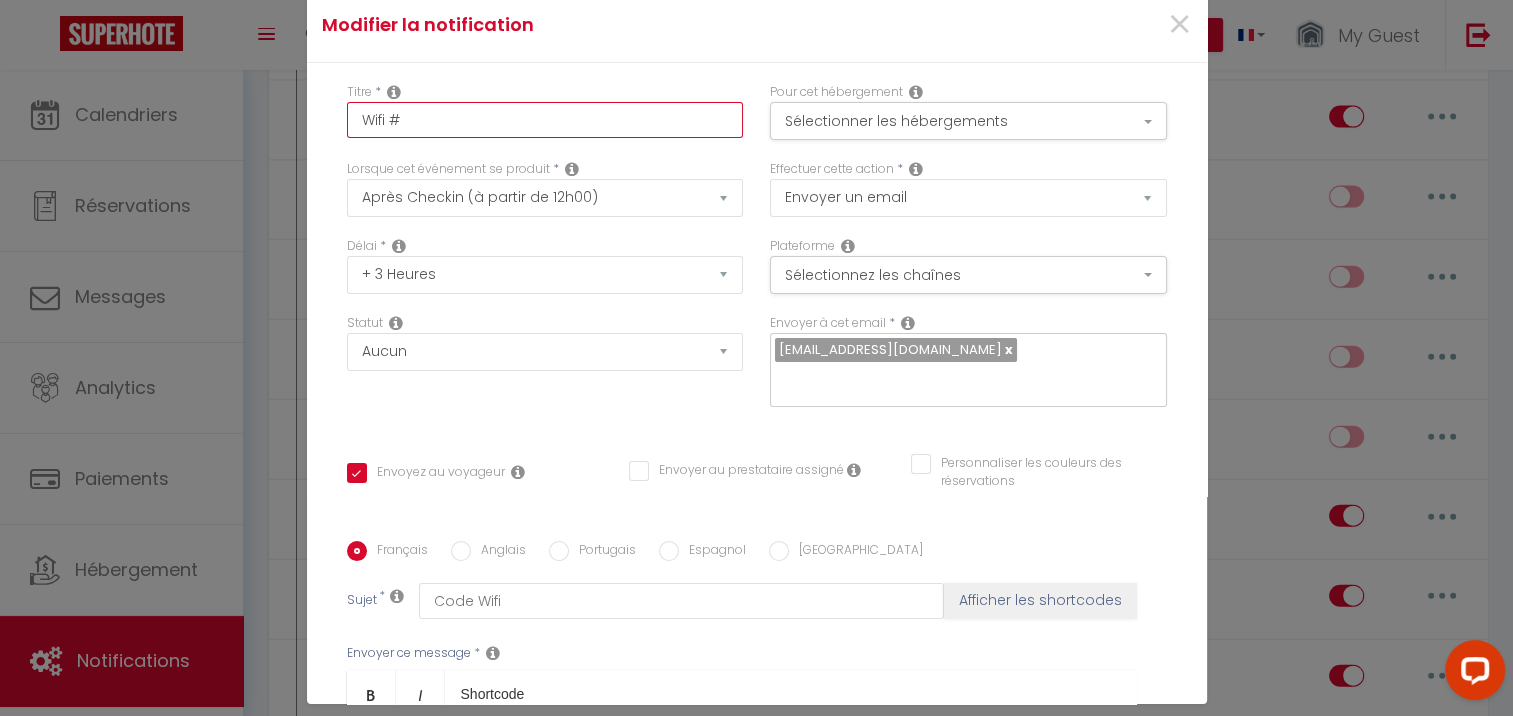 checkbox on "true" 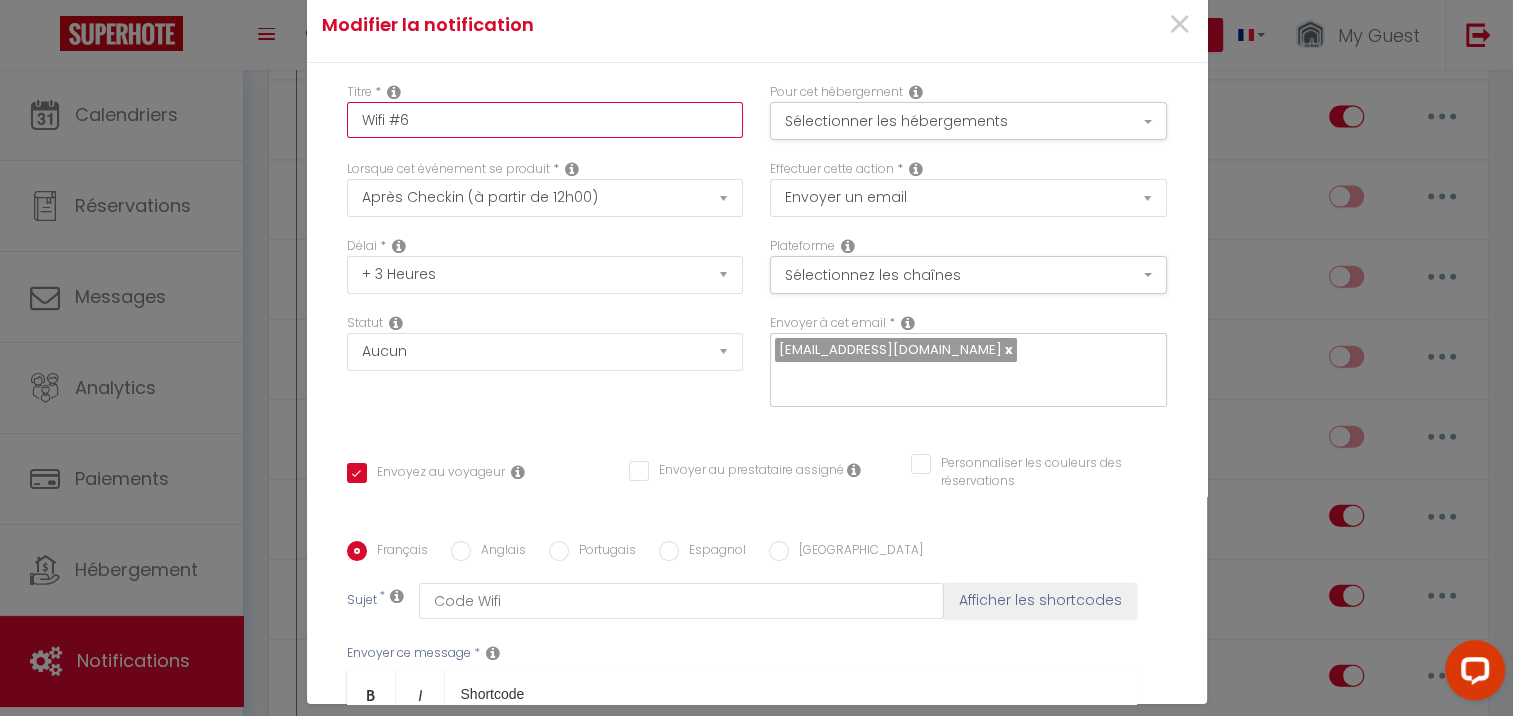 type on "Wifi #60" 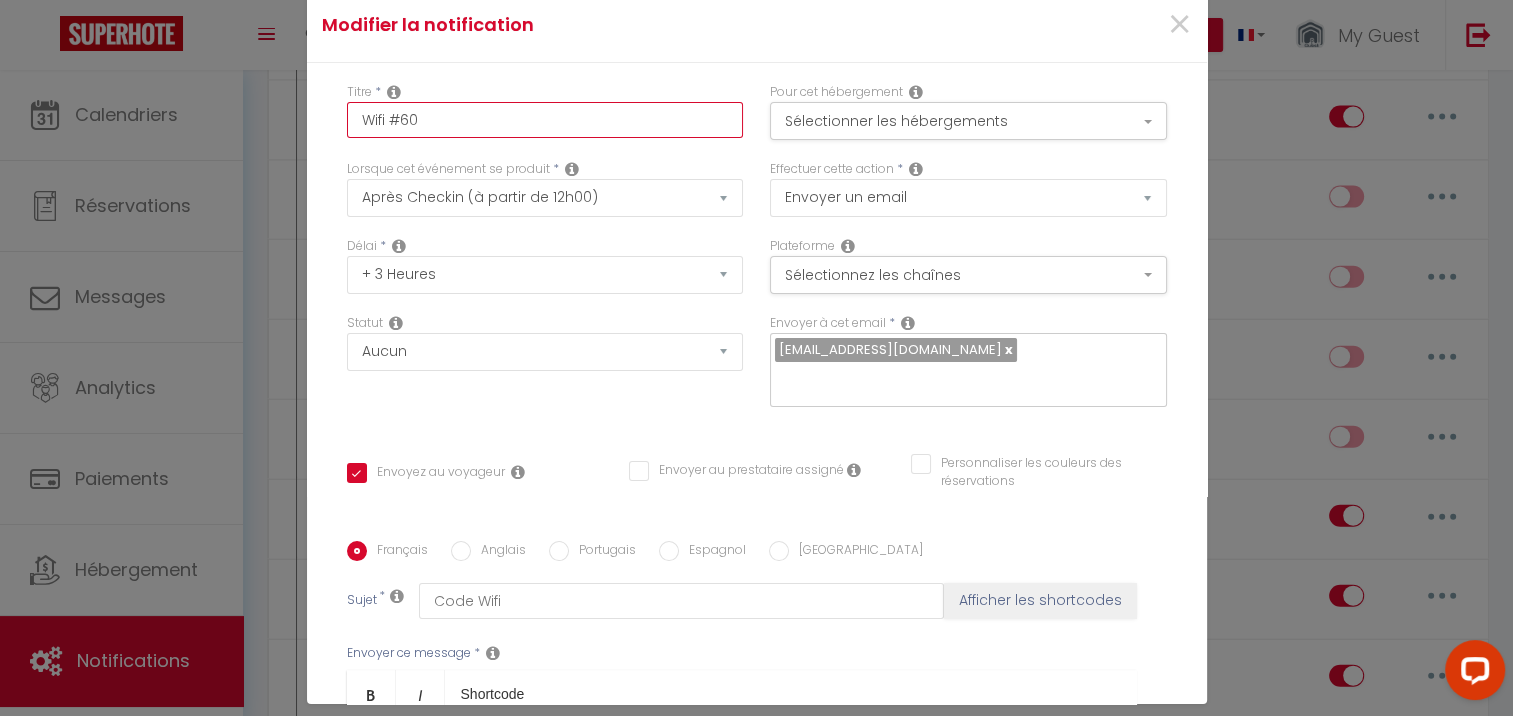 checkbox on "true" 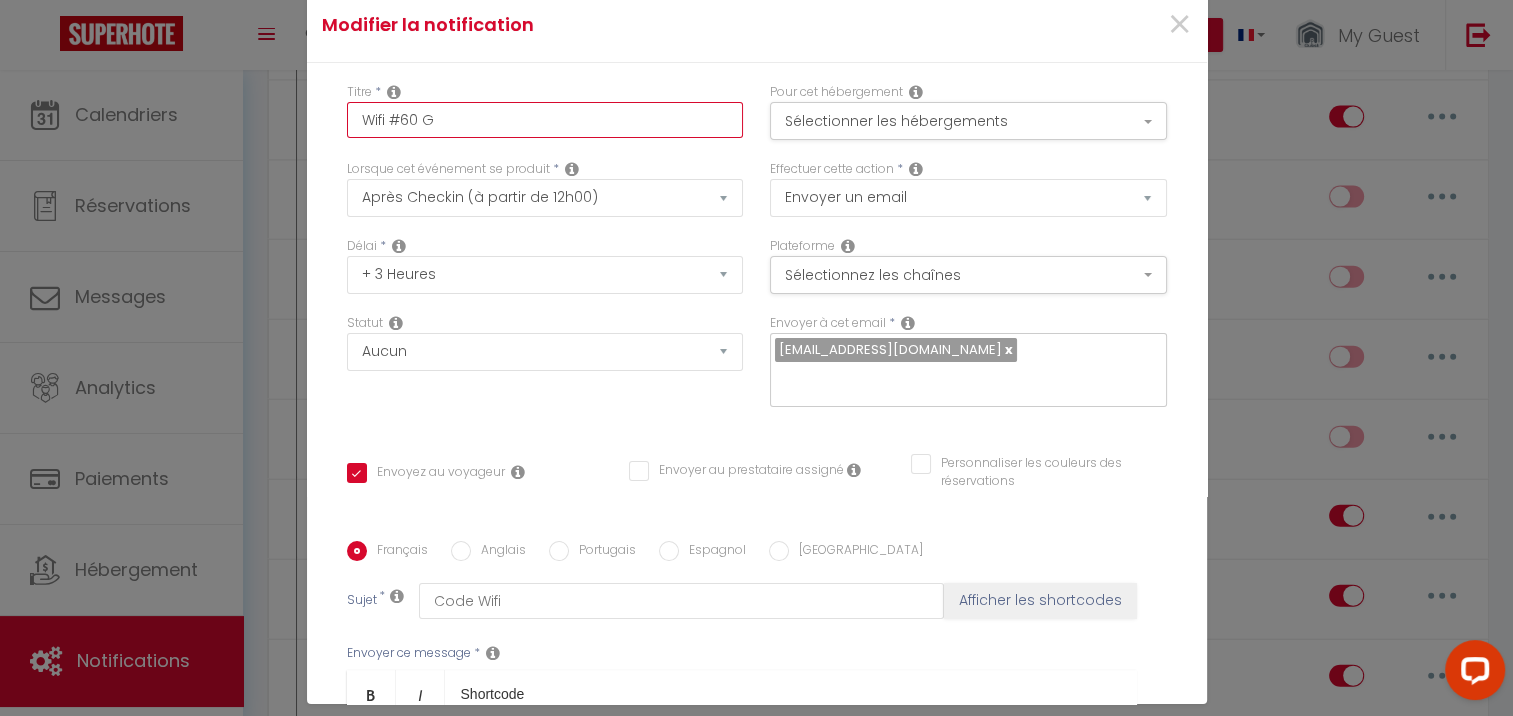 checkbox on "true" 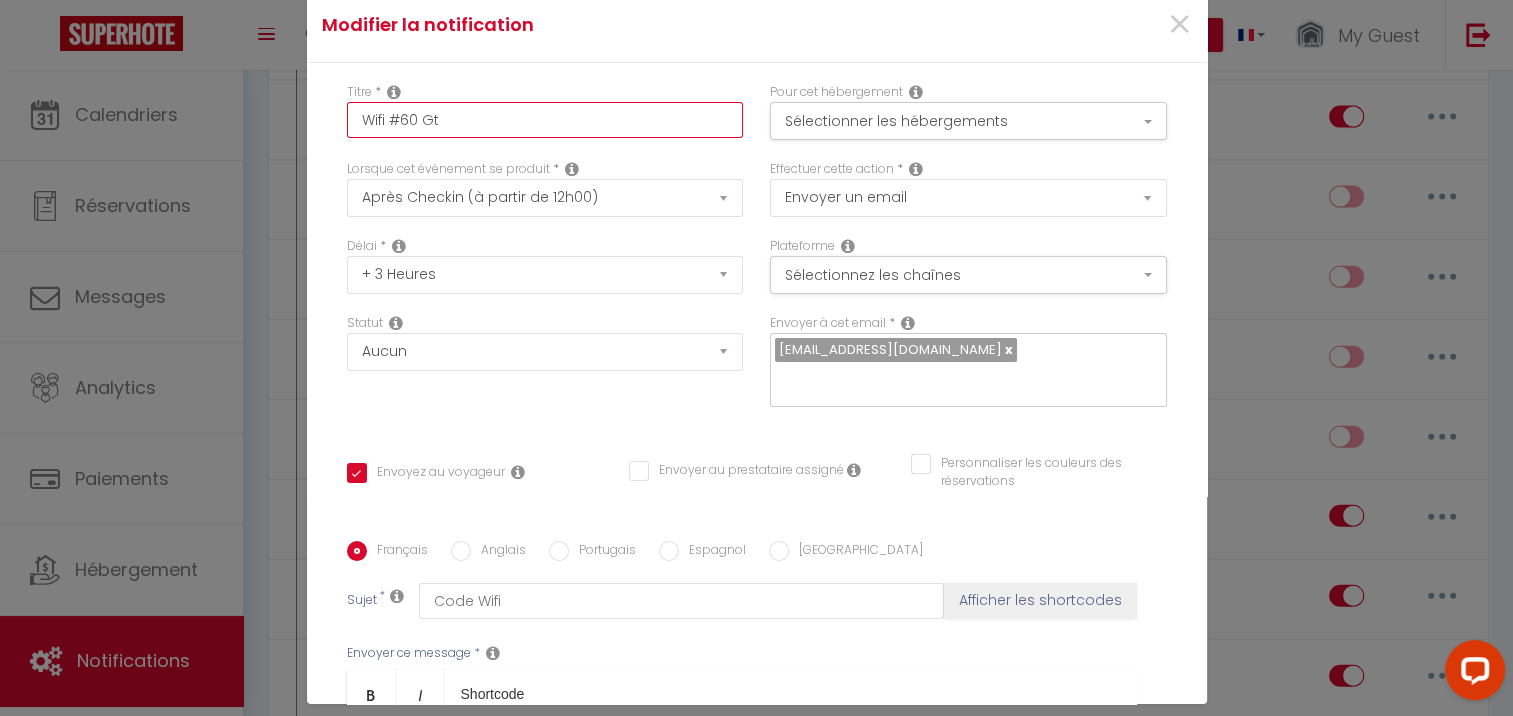 checkbox on "true" 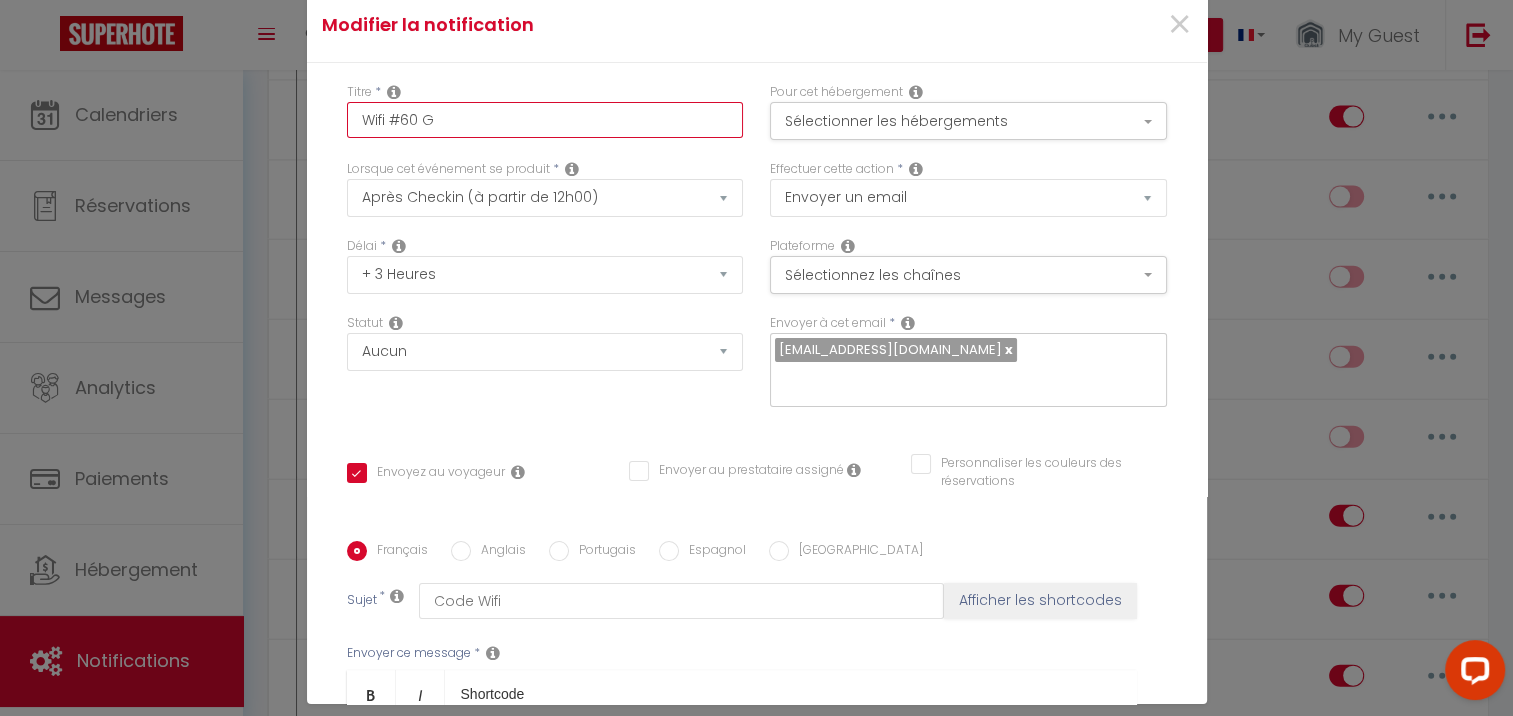 type on "Wifi #60 Gr" 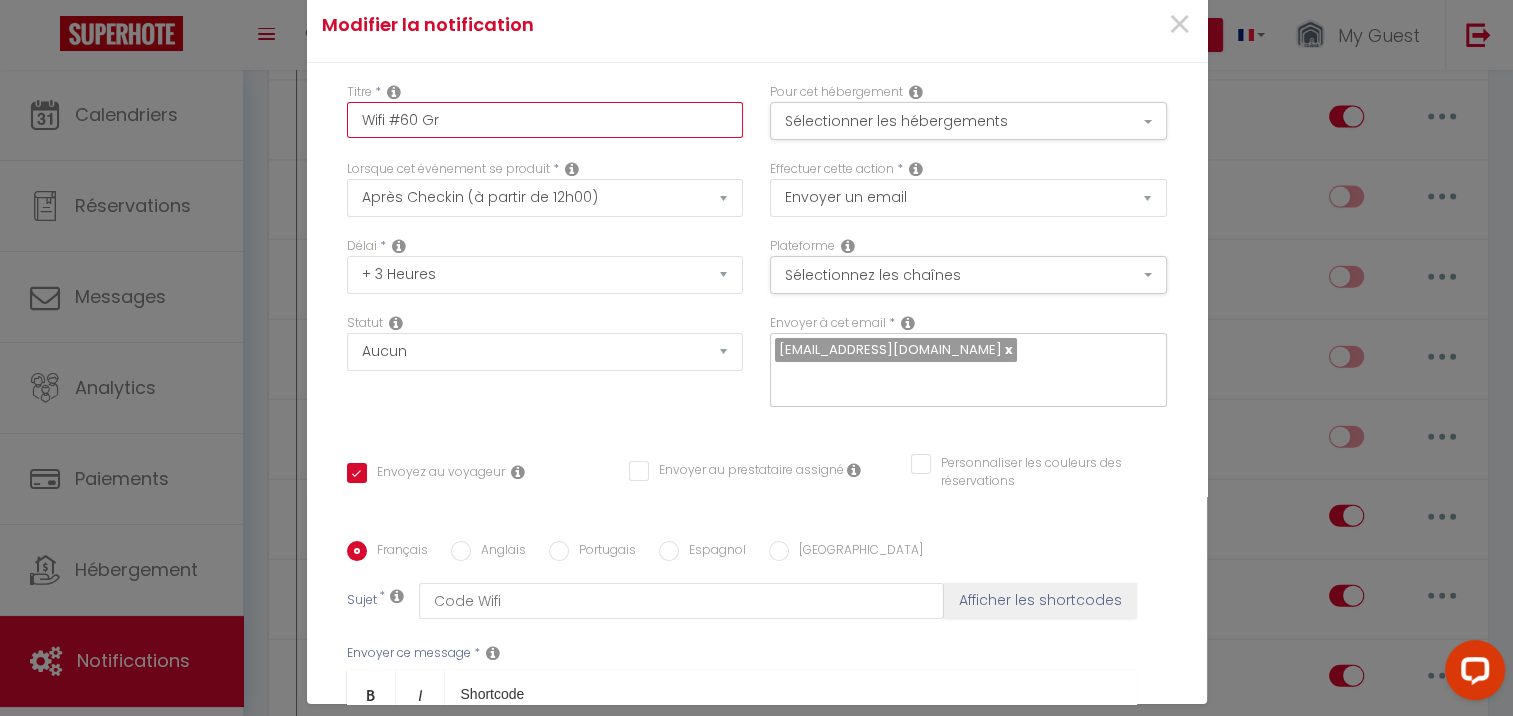 type on "Wifi #60 Gri" 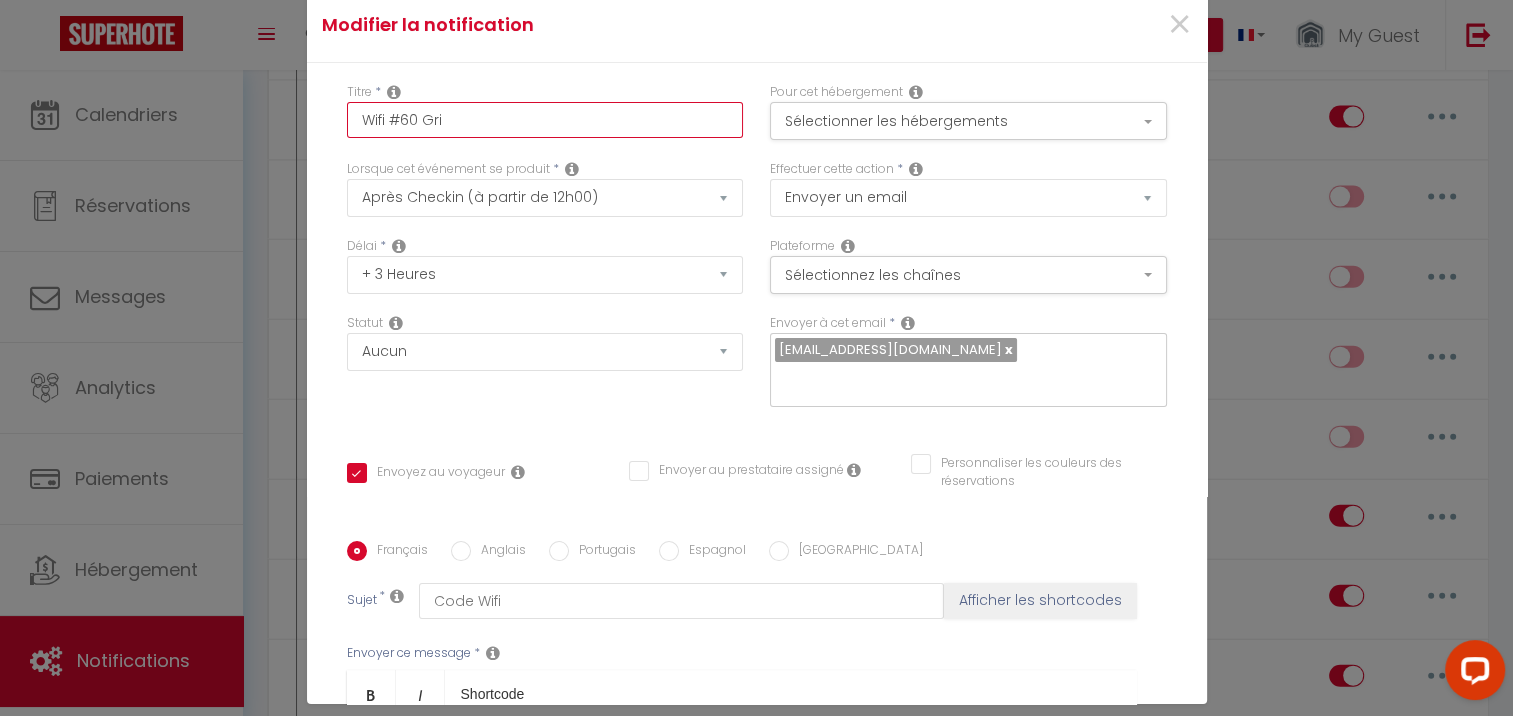 checkbox on "true" 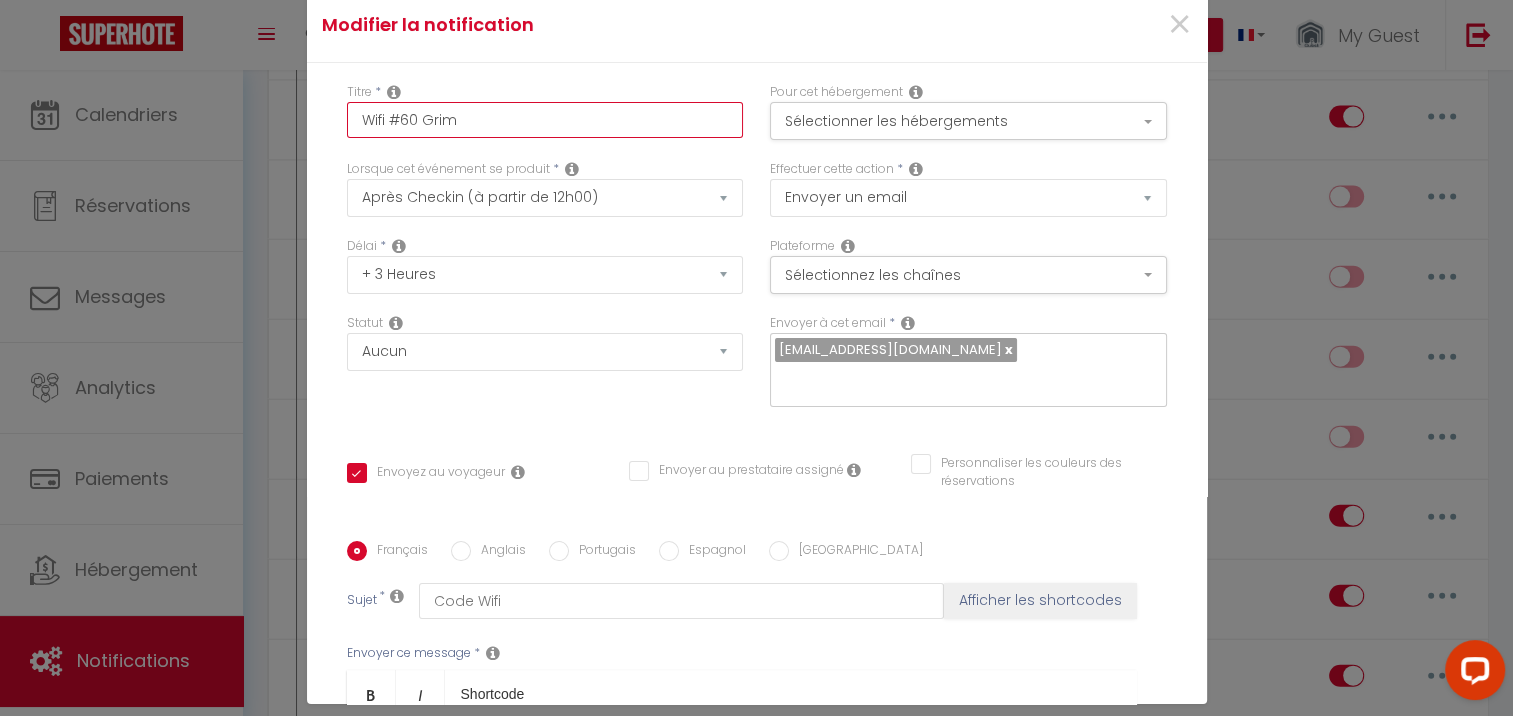 checkbox on "true" 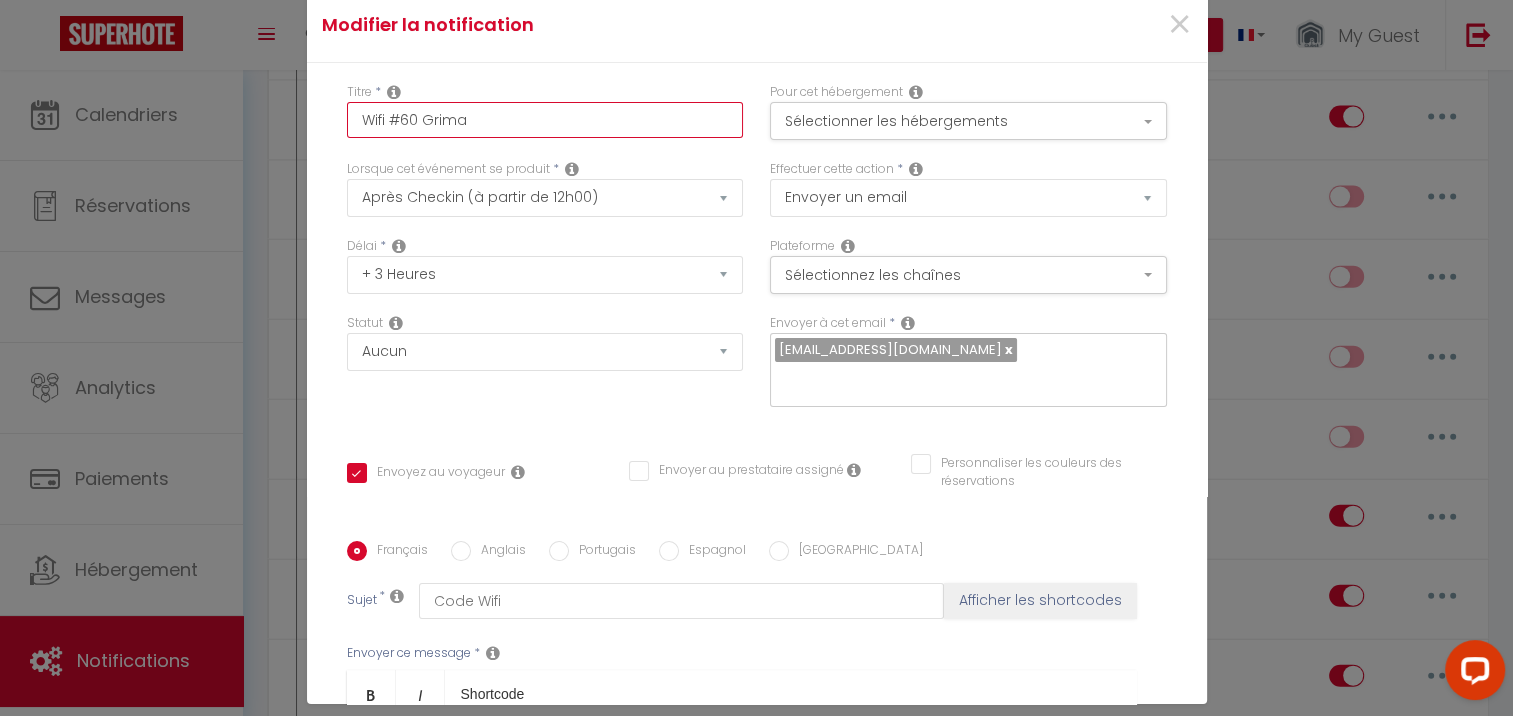type on "Wifi #60 Grimal" 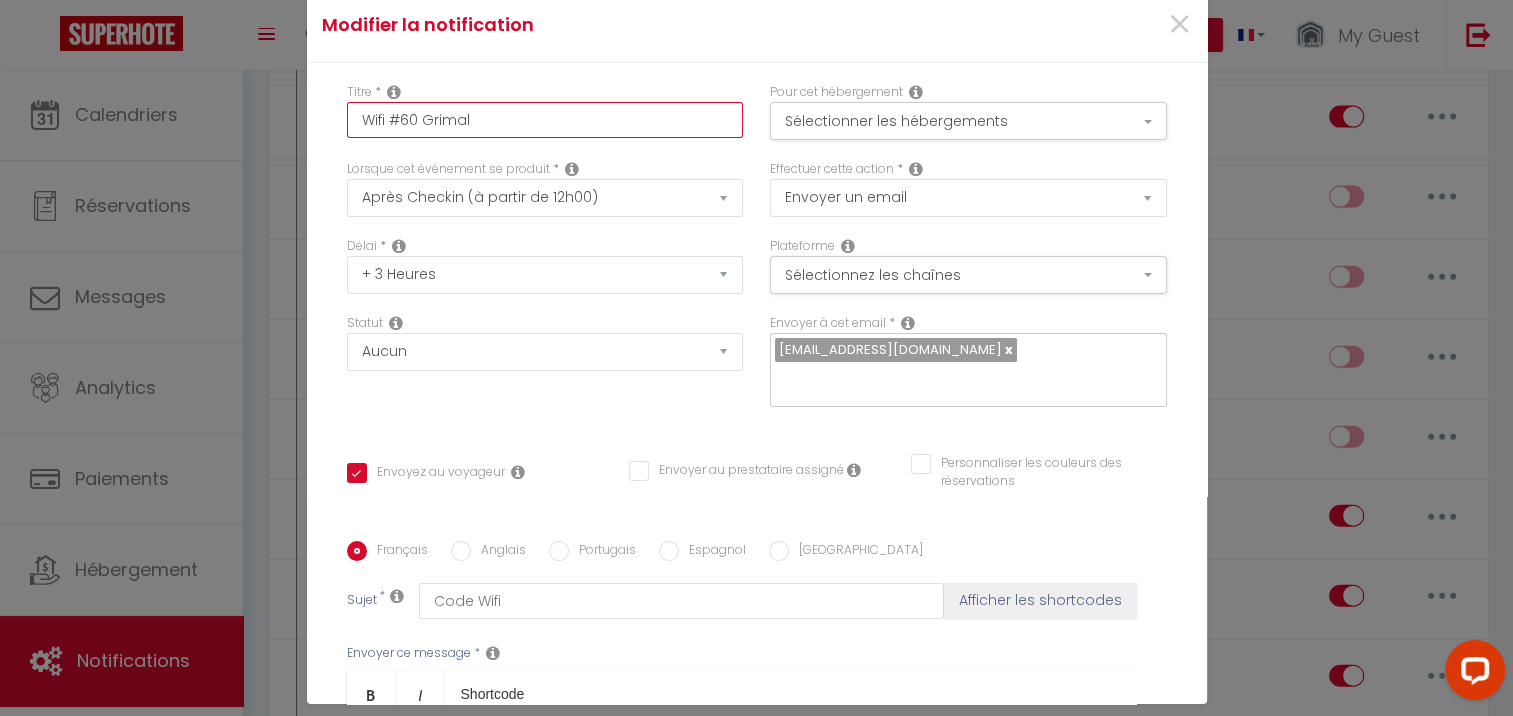 checkbox on "true" 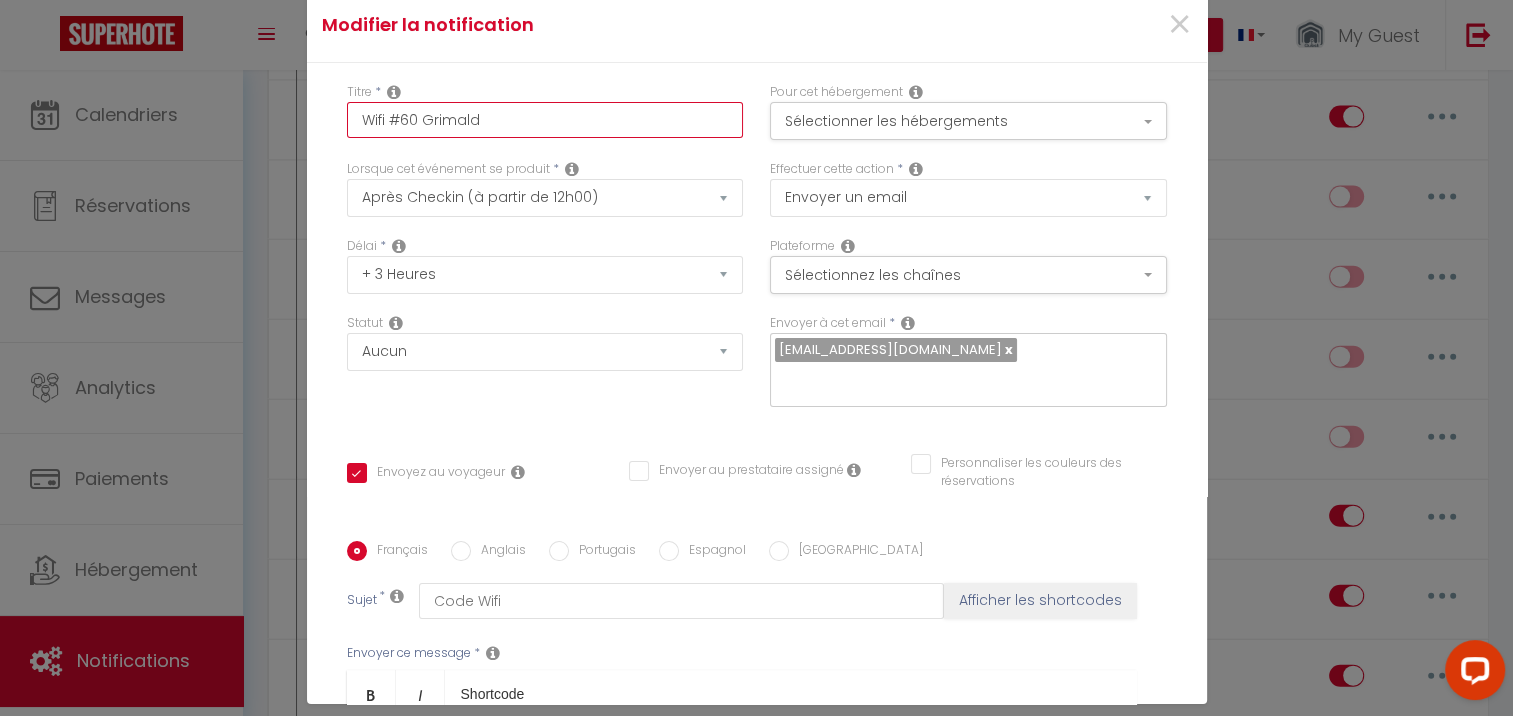 type on "Wifi #60 [PERSON_NAME]" 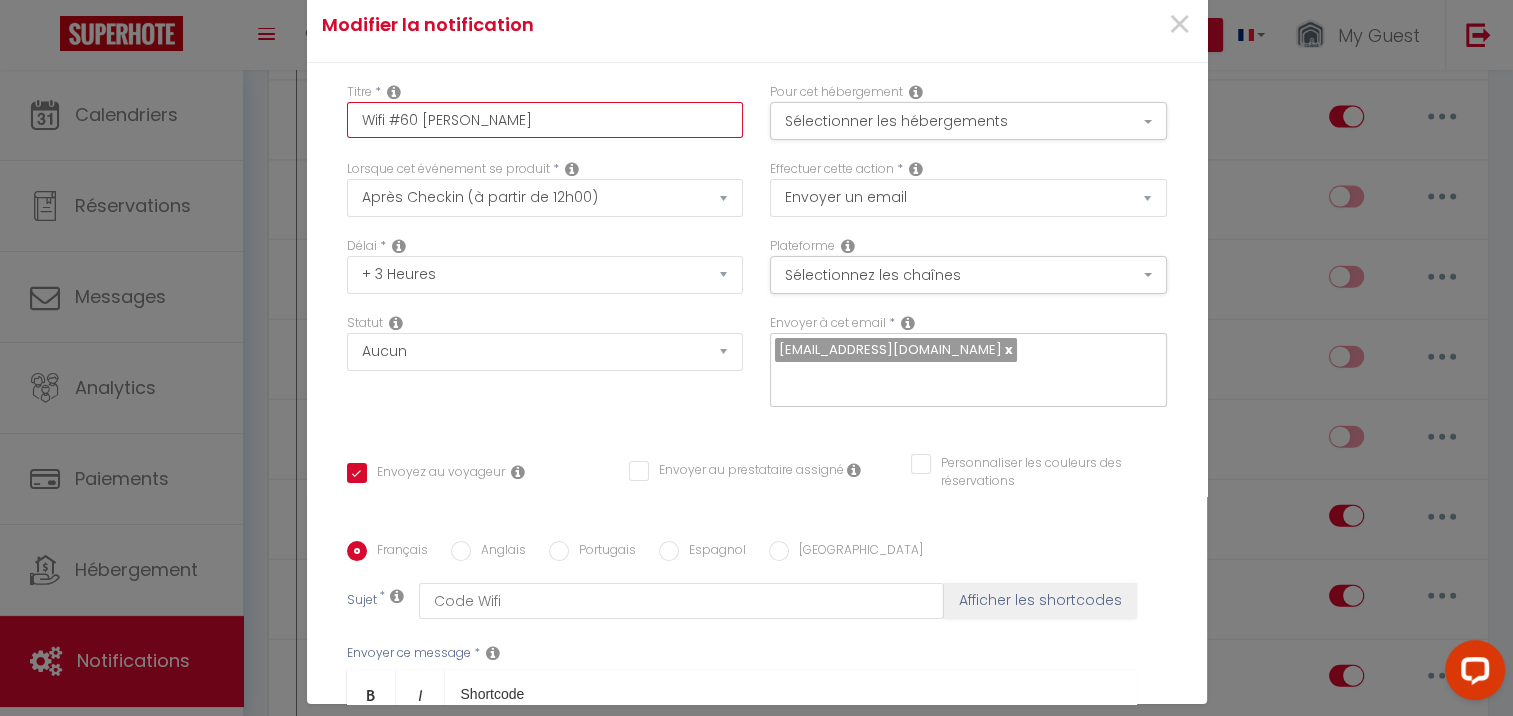 checkbox on "false" 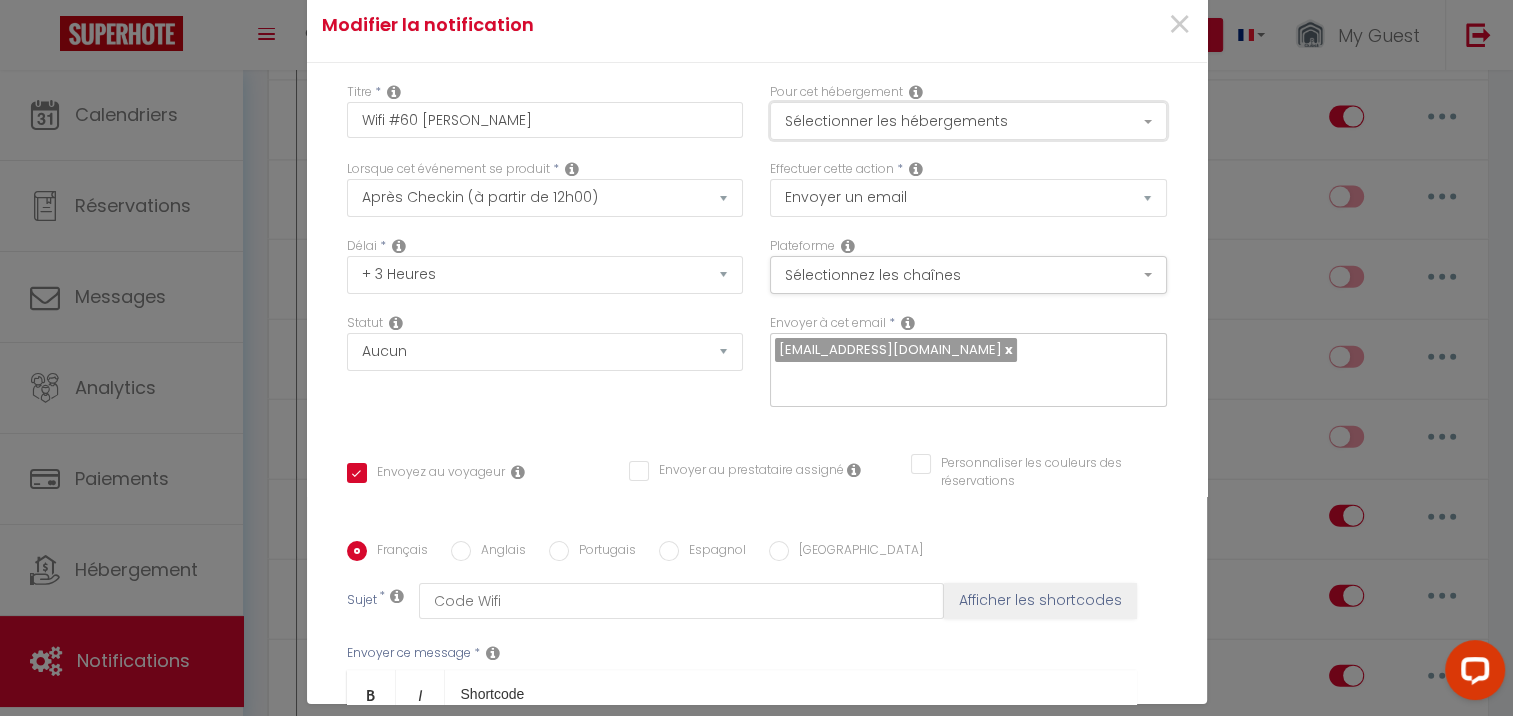 click on "Sélectionner les hébergements" at bounding box center [968, 121] 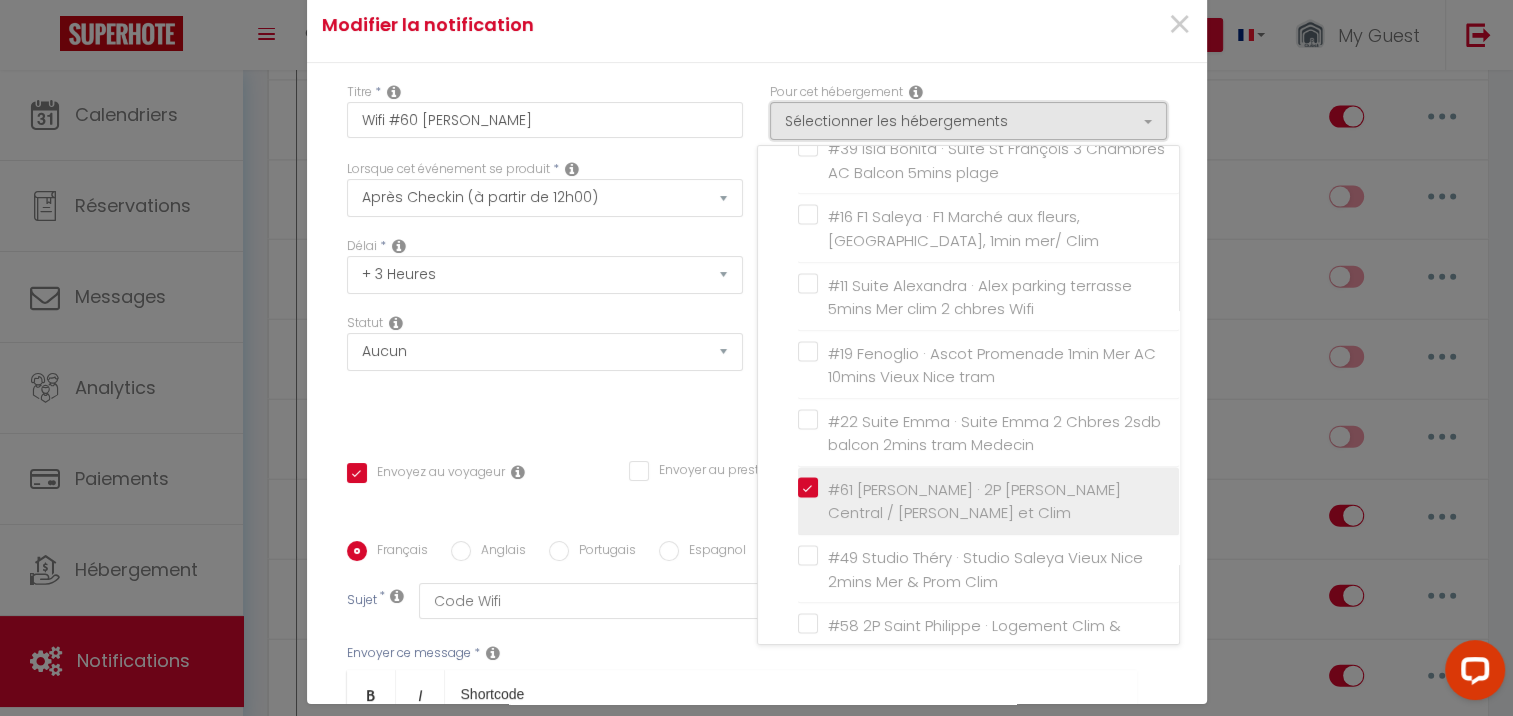 scroll, scrollTop: 3900, scrollLeft: 0, axis: vertical 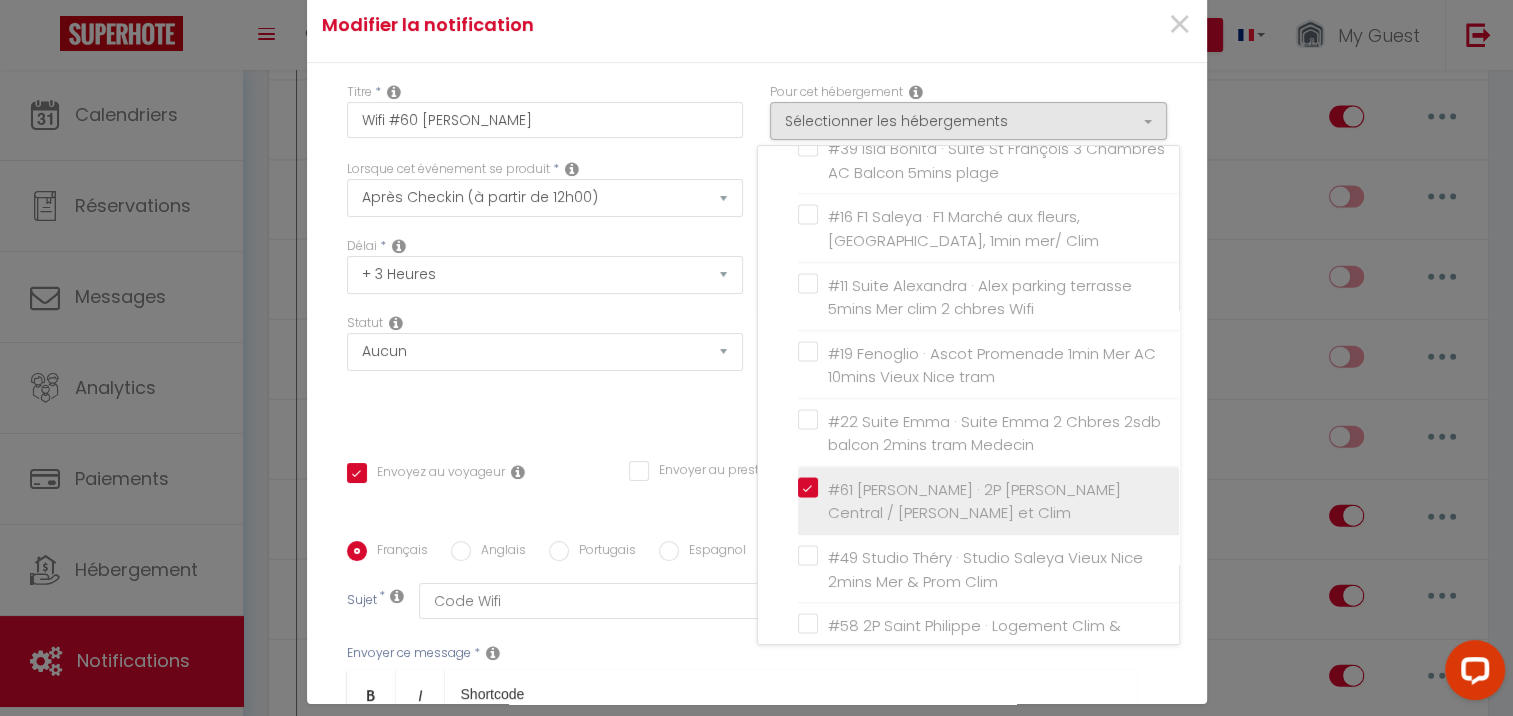 click on "#61 [PERSON_NAME] · 2P [PERSON_NAME] Central / [PERSON_NAME] et Clim" at bounding box center [992, 500] 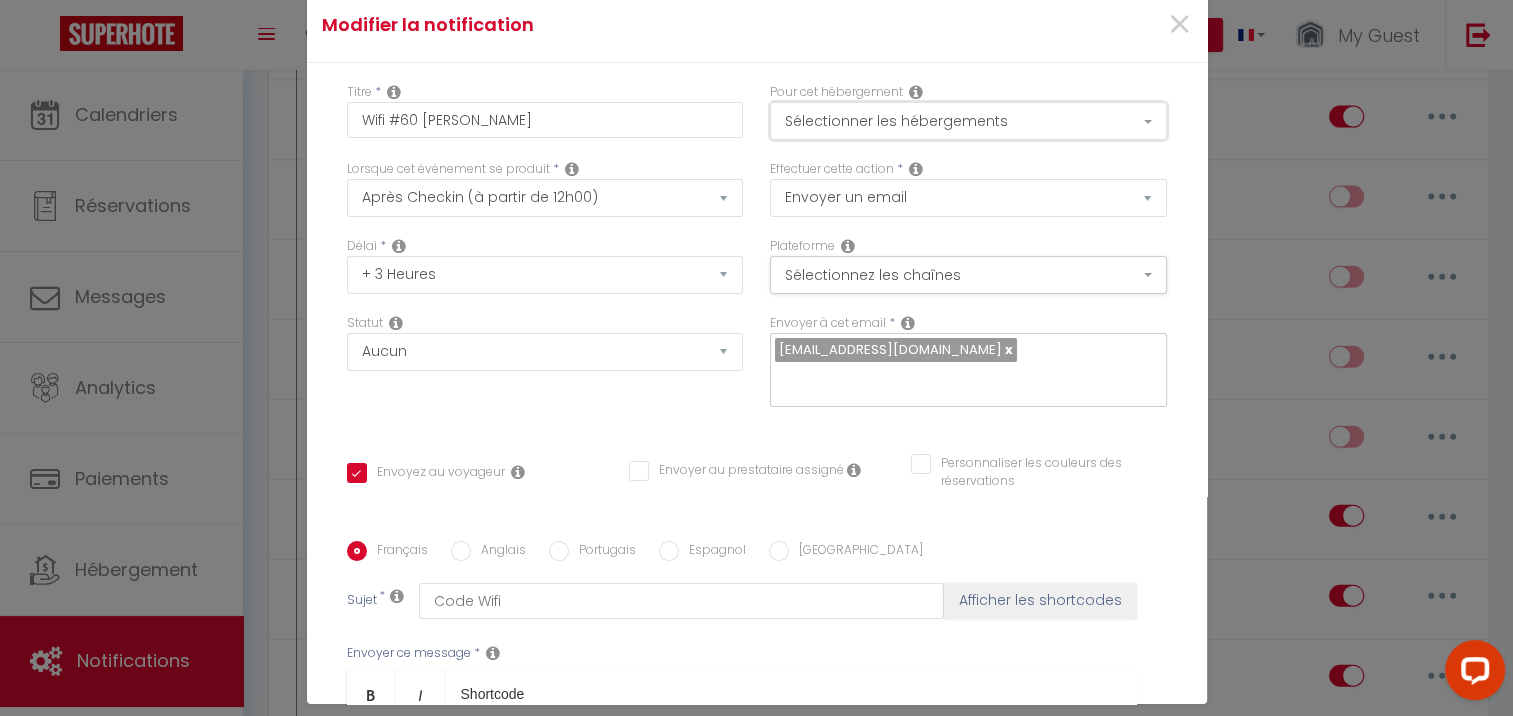 click on "Sélectionner les hébergements" at bounding box center [968, 121] 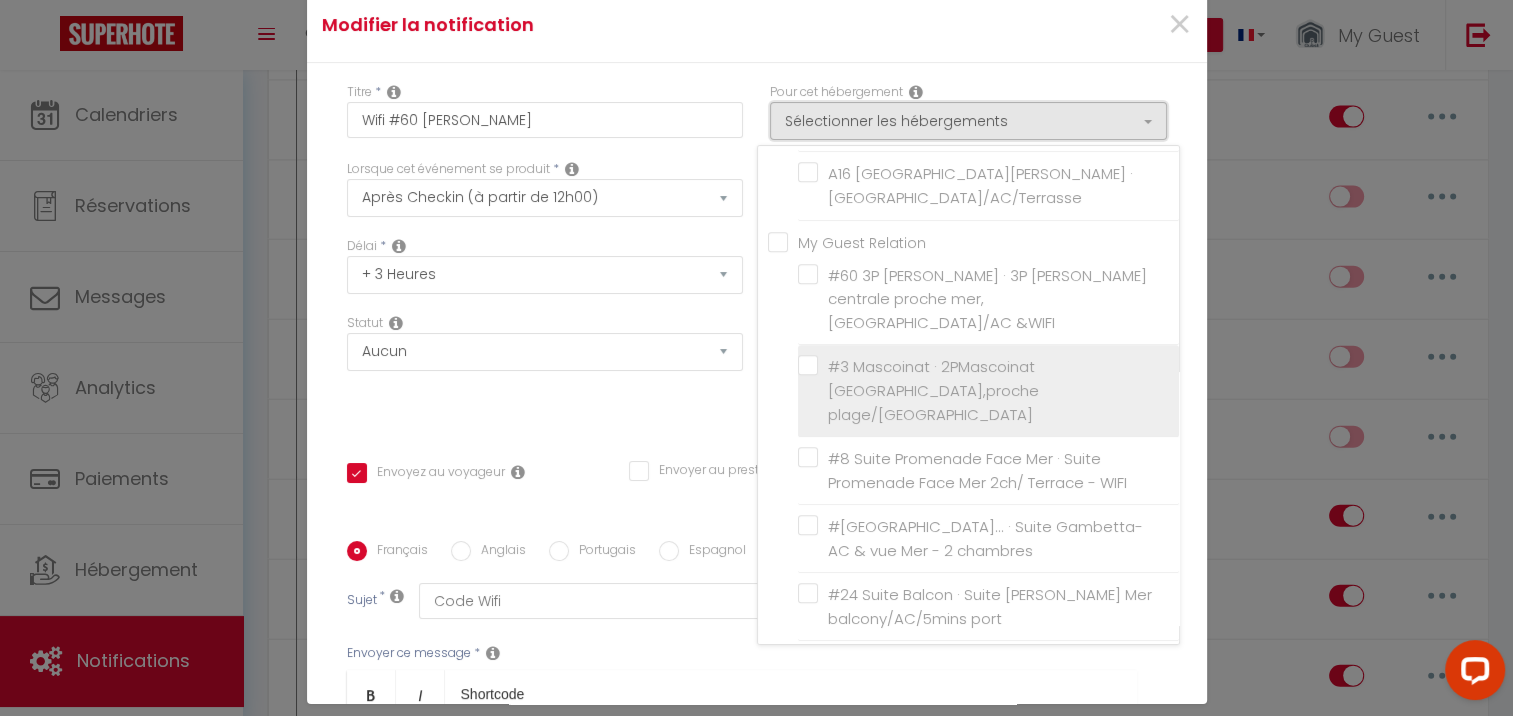 scroll, scrollTop: 1000, scrollLeft: 0, axis: vertical 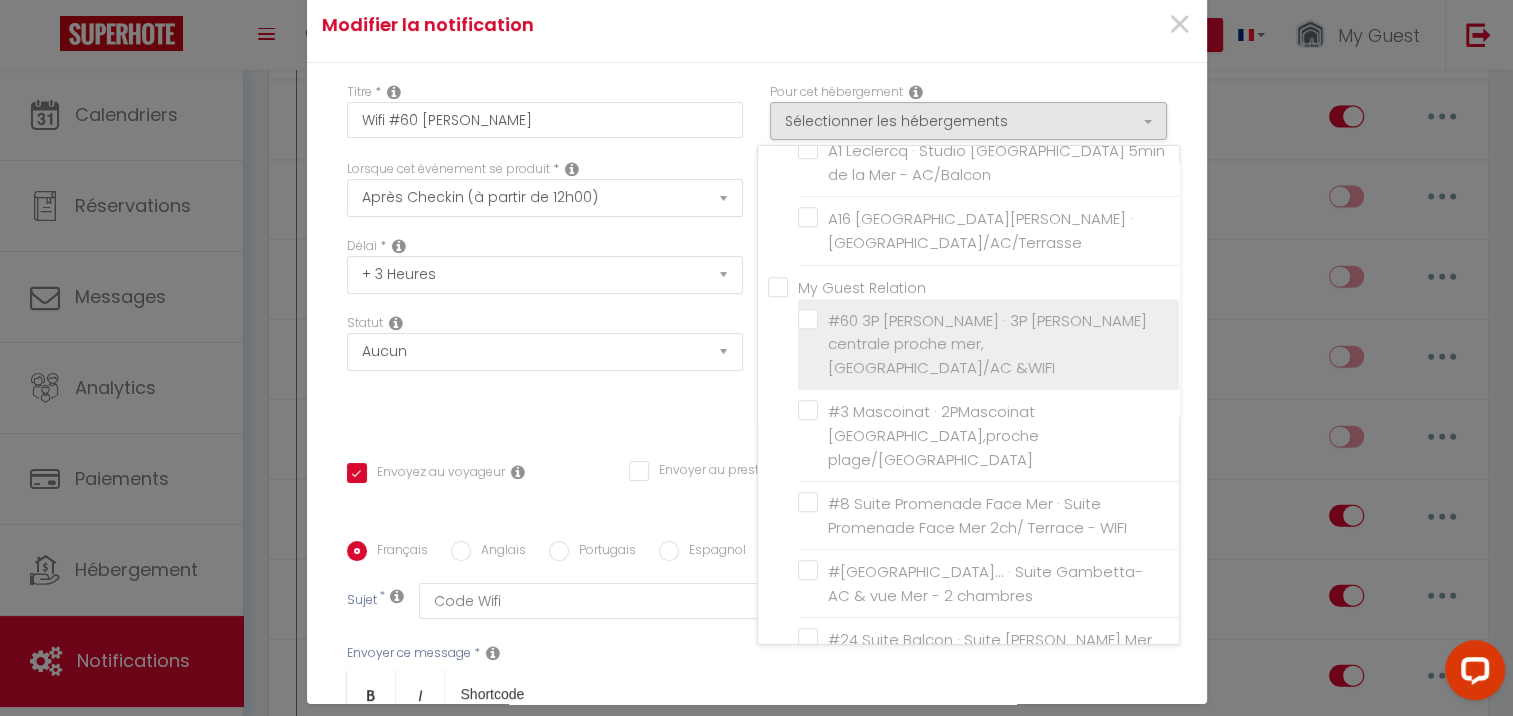 click on "#60 3P [PERSON_NAME] · 3P [PERSON_NAME] centrale proche mer,[GEOGRAPHIC_DATA]/AC &WIFI" at bounding box center [988, 344] 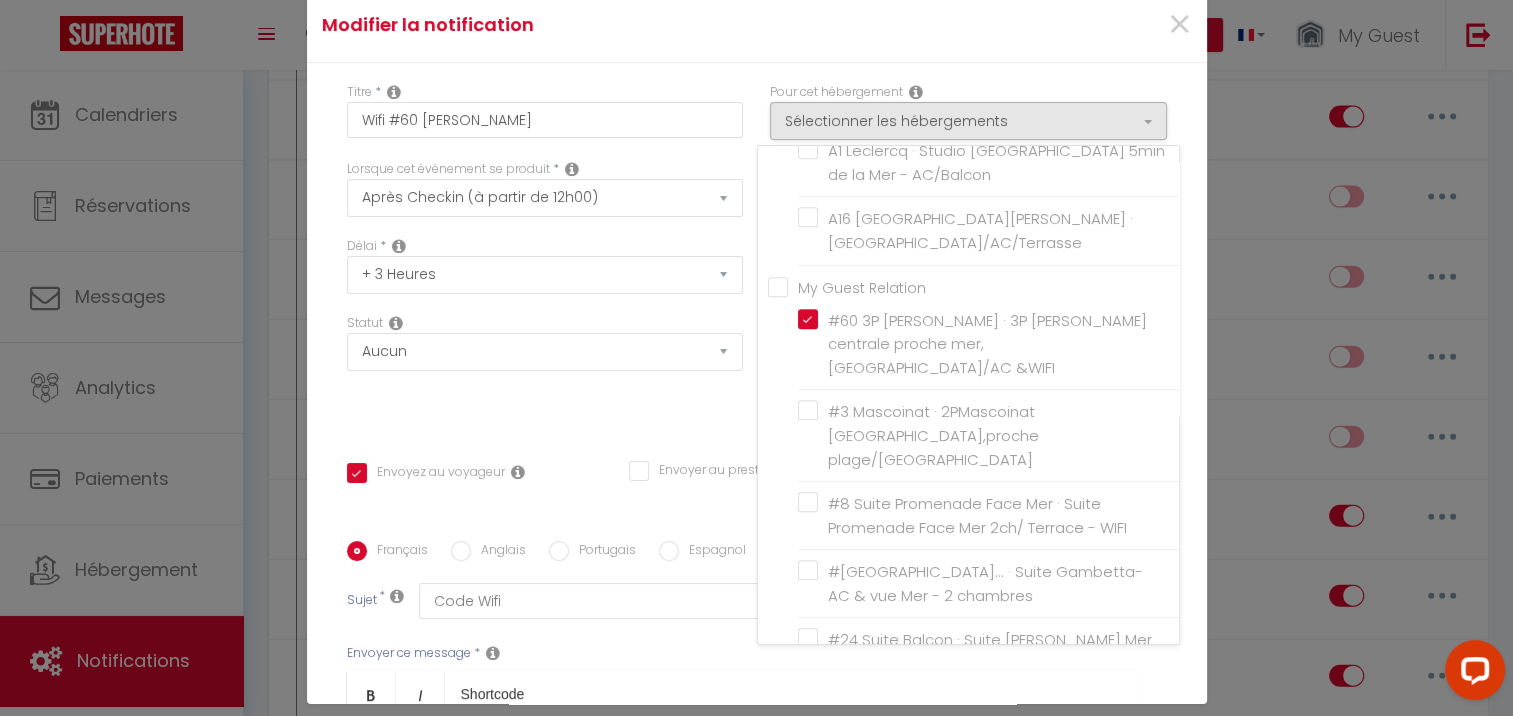 click on "Statut     Aucun   Si la réservation est payée   Si réservation non payée   Si la caution a été prise   Si caution non payée" at bounding box center (544, 370) 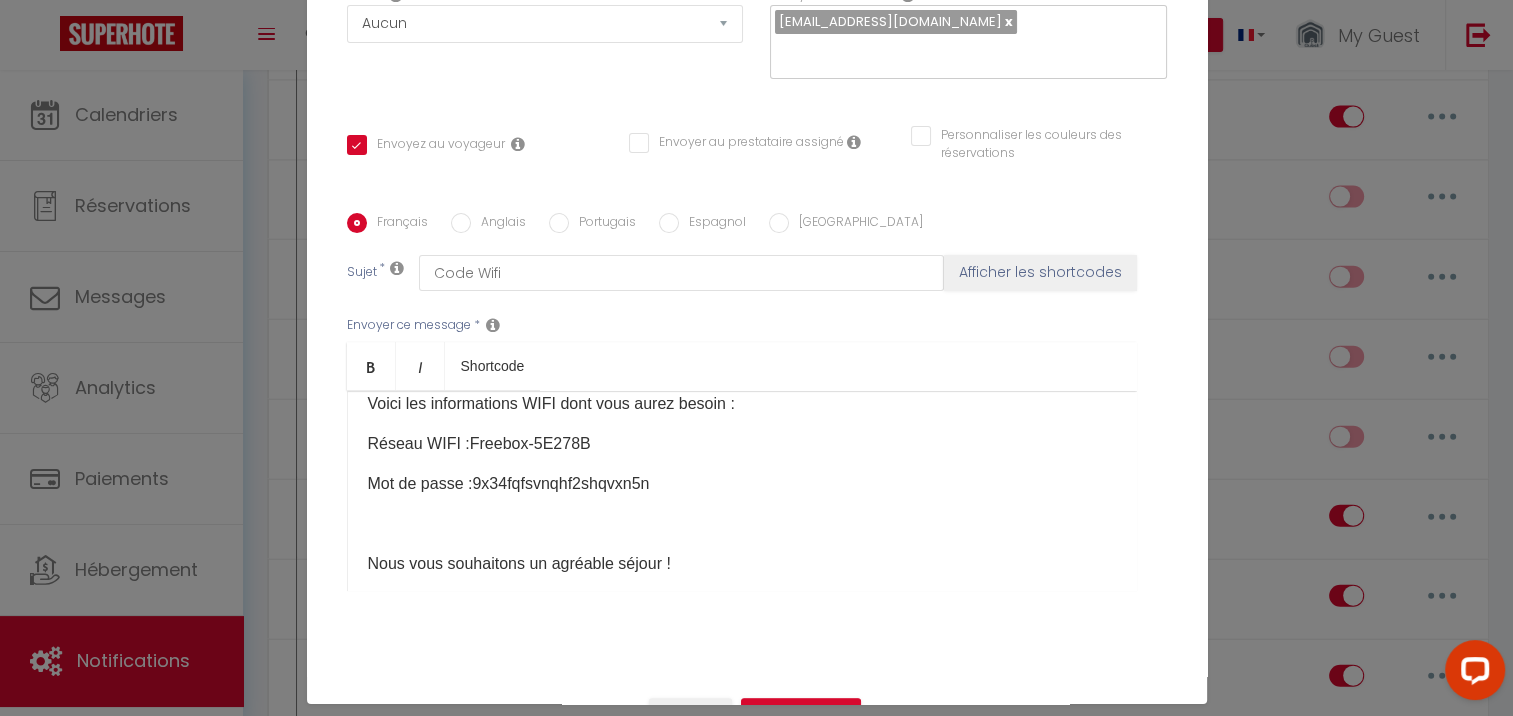 scroll, scrollTop: 375, scrollLeft: 0, axis: vertical 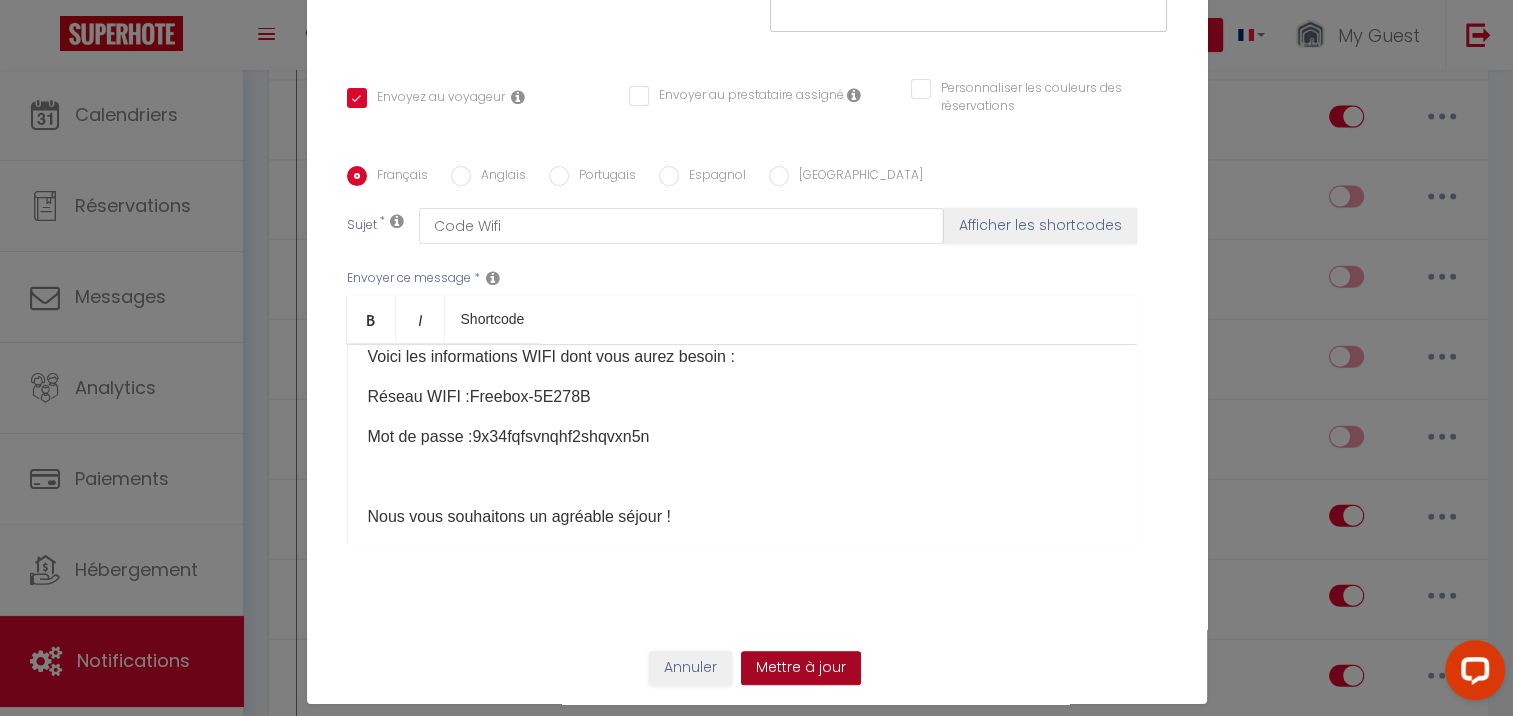 click on "Mettre à jour" at bounding box center (801, 668) 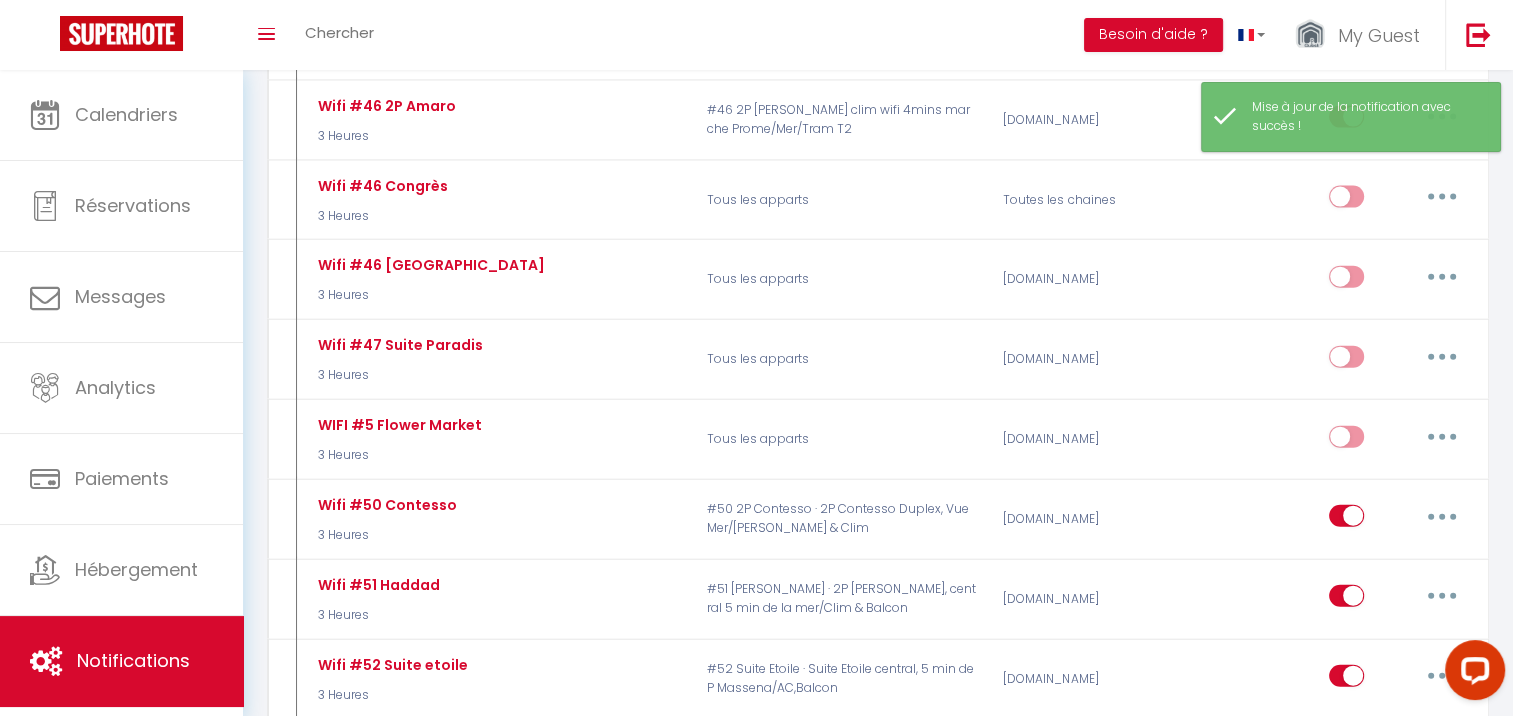 click at bounding box center [1442, 1155] 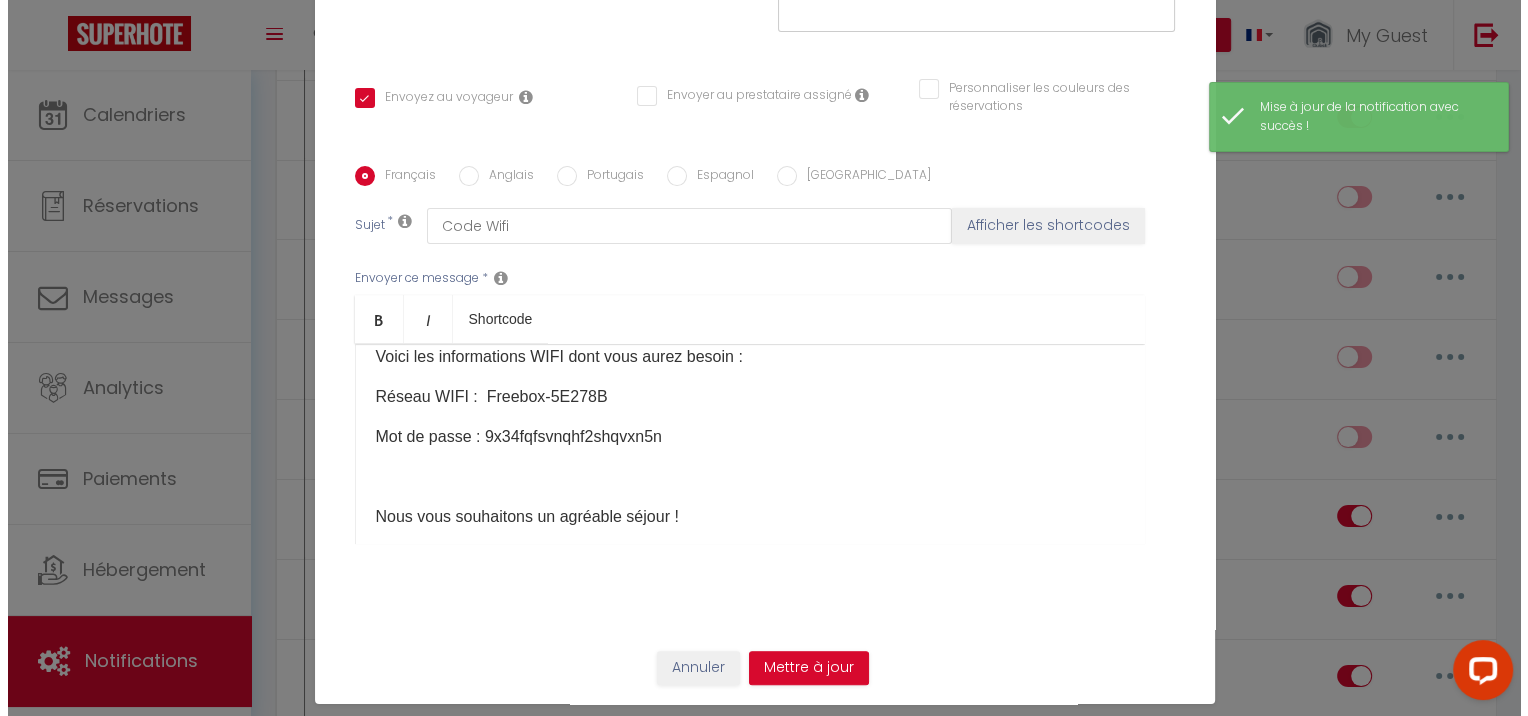 scroll, scrollTop: 34574, scrollLeft: 0, axis: vertical 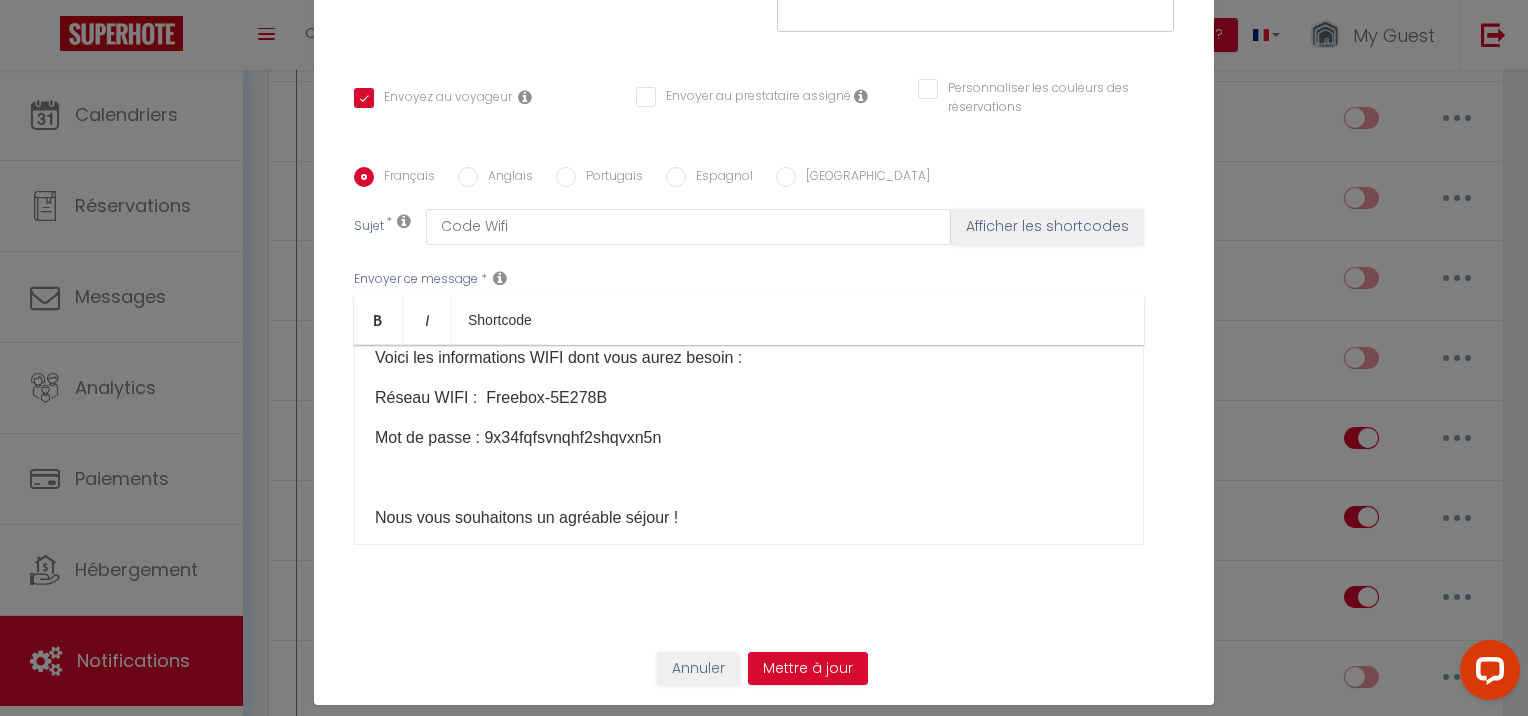 click on "Anglais" at bounding box center [468, 177] 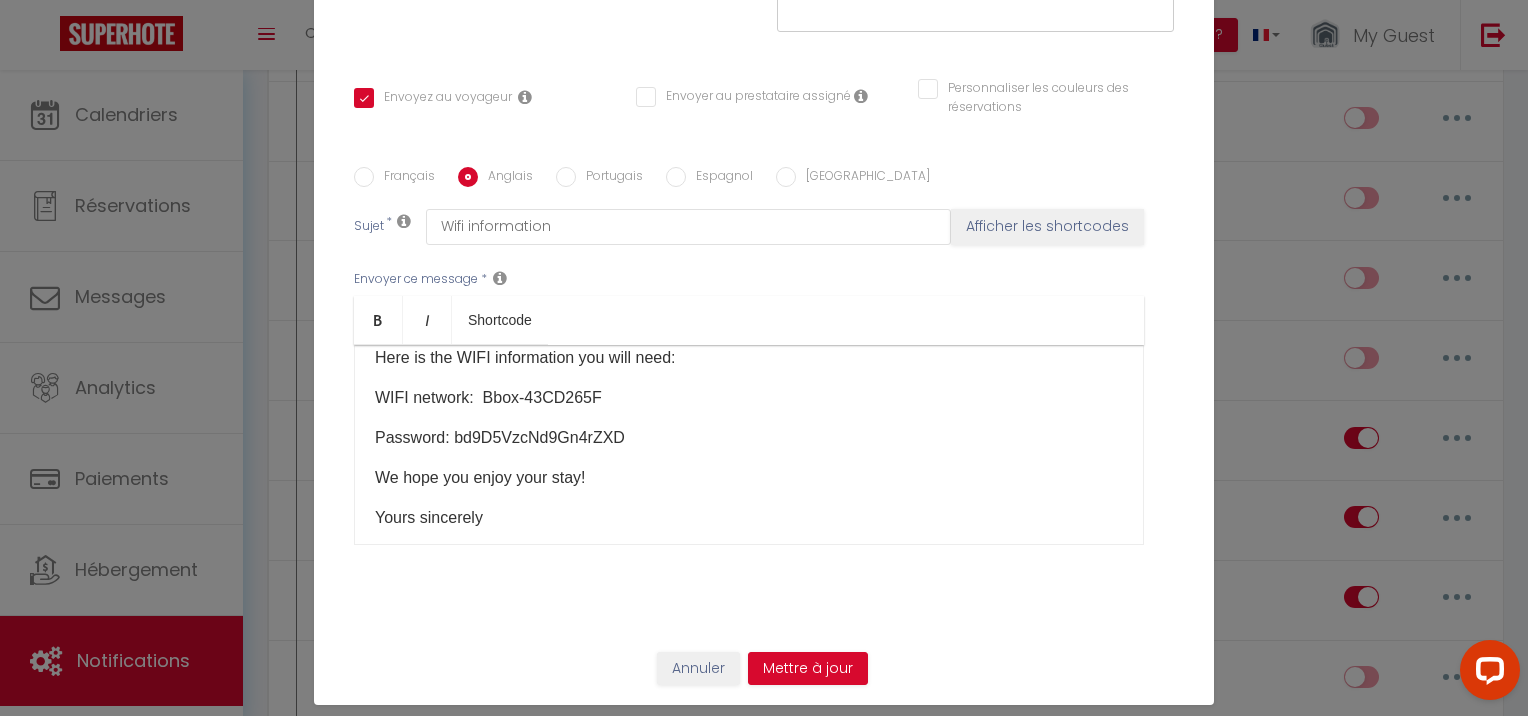 click on "Français" at bounding box center [364, 177] 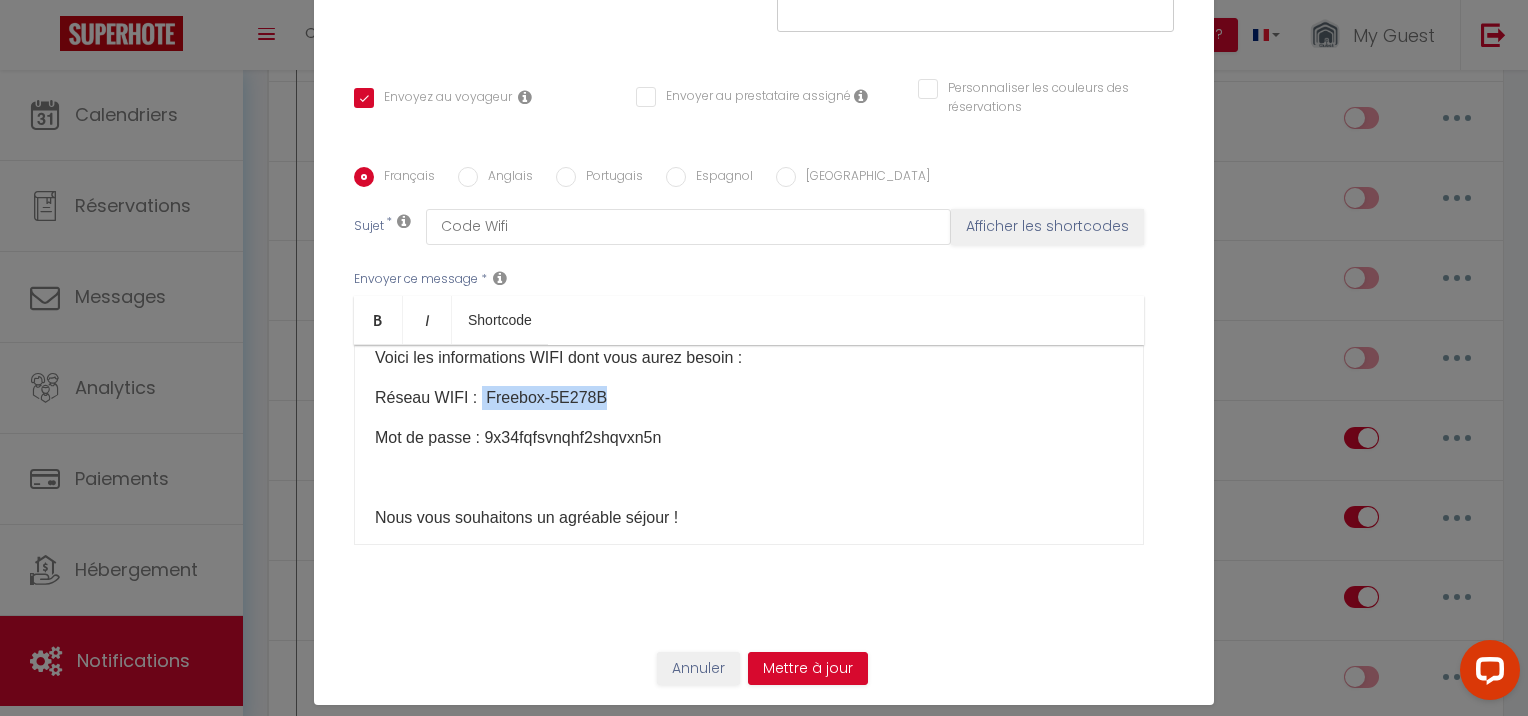 drag, startPoint x: 603, startPoint y: 389, endPoint x: 471, endPoint y: 400, distance: 132.45753 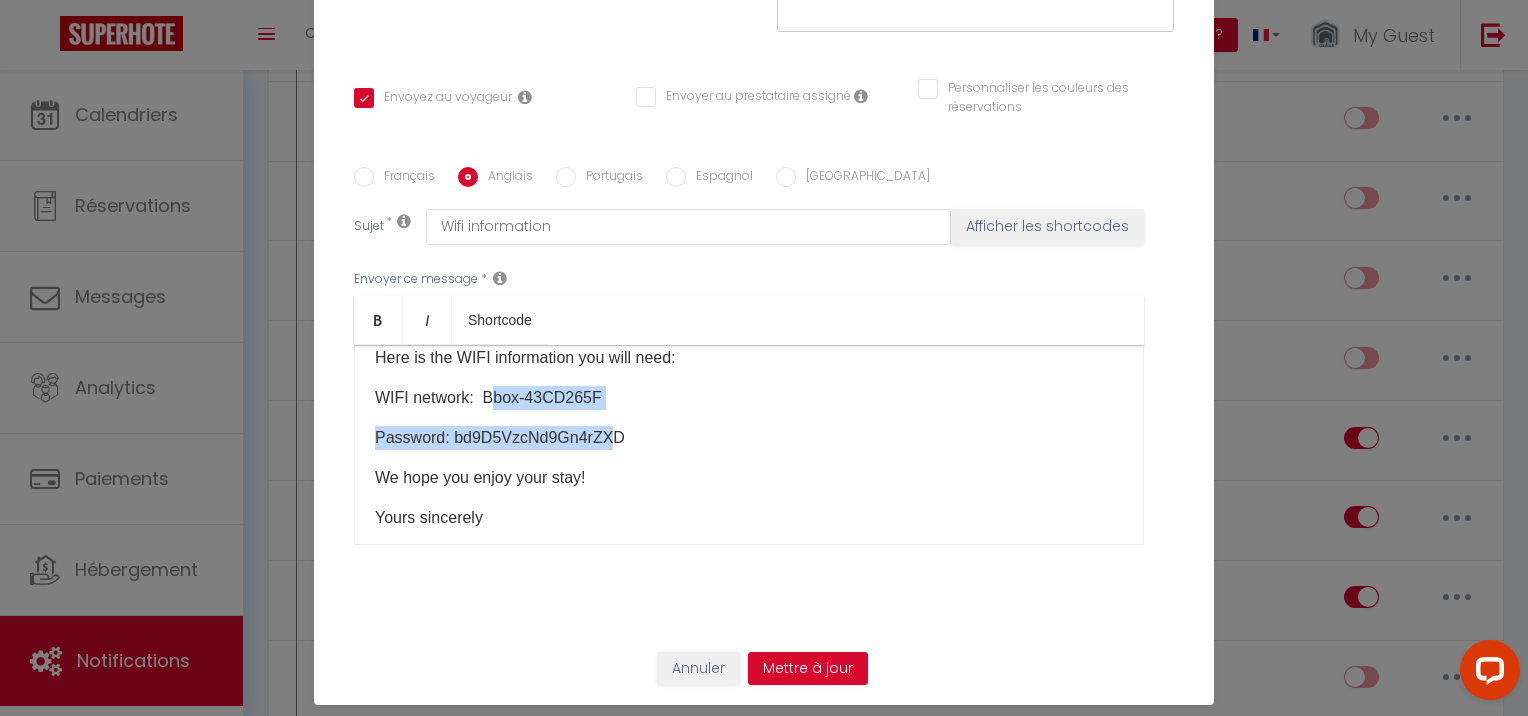 drag, startPoint x: 584, startPoint y: 409, endPoint x: 503, endPoint y: 403, distance: 81.22192 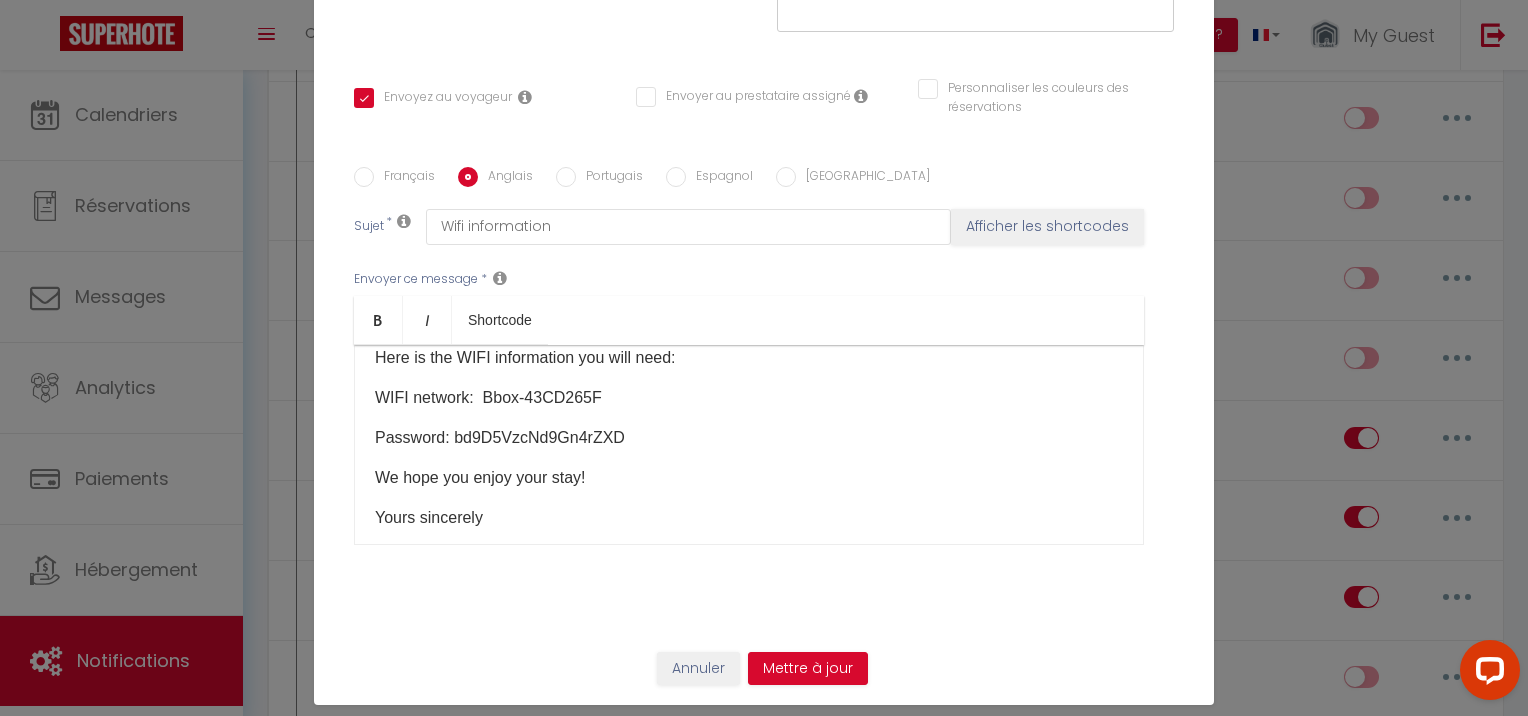 drag, startPoint x: 653, startPoint y: 417, endPoint x: 636, endPoint y: 404, distance: 21.400934 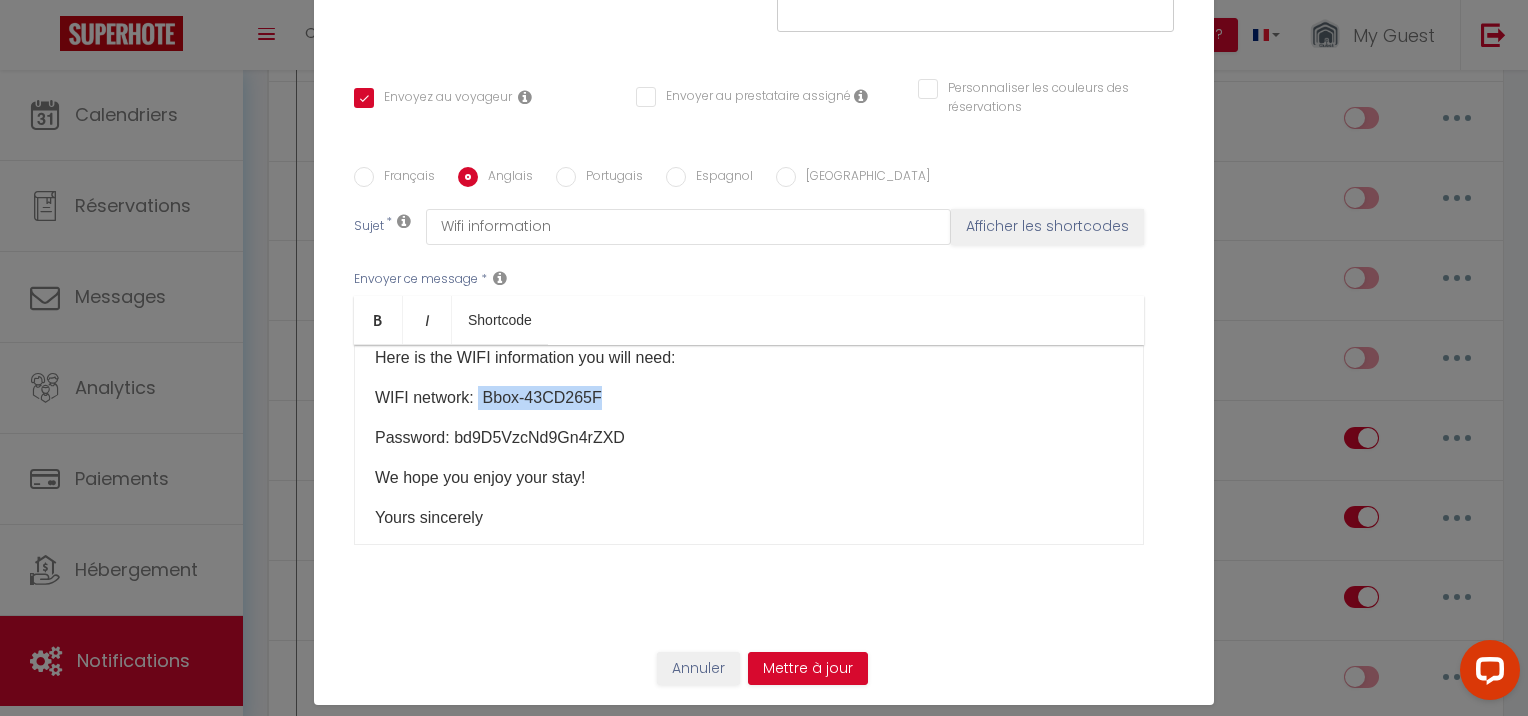 drag, startPoint x: 620, startPoint y: 399, endPoint x: 474, endPoint y: 396, distance: 146.03082 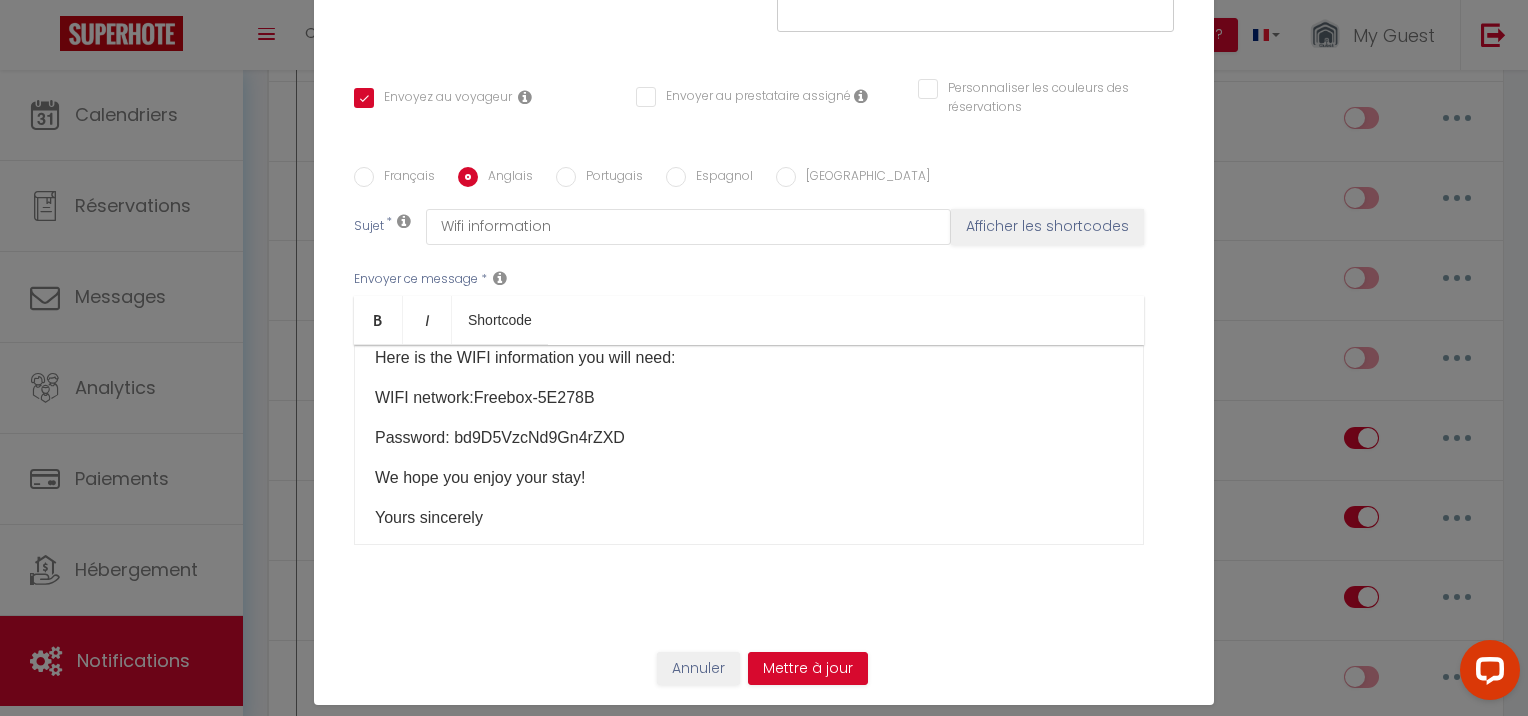 scroll, scrollTop: 100, scrollLeft: 0, axis: vertical 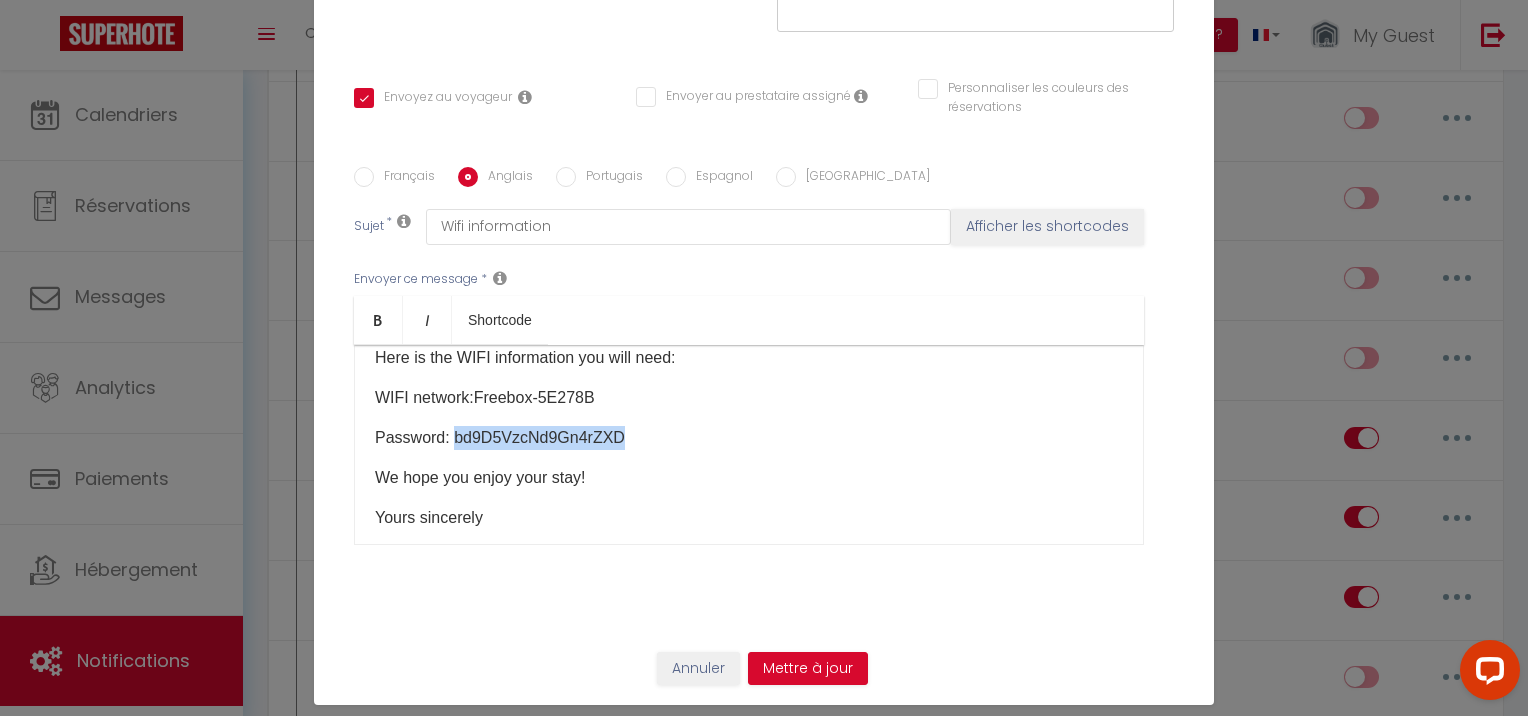 drag, startPoint x: 578, startPoint y: 437, endPoint x: 484, endPoint y: 409, distance: 98.0816 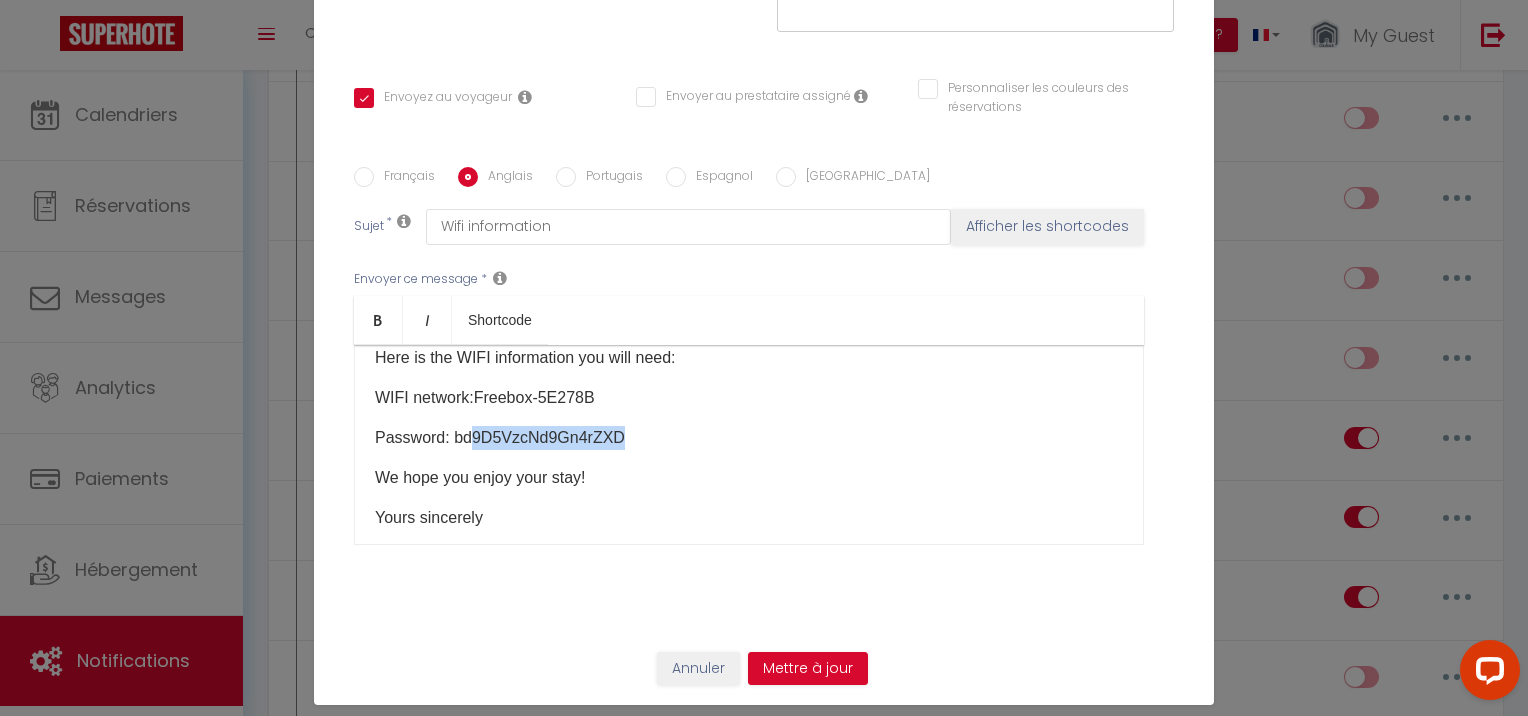 click on "Password: bd9D5VzcNd9Gn4rZXD​" at bounding box center [749, 438] 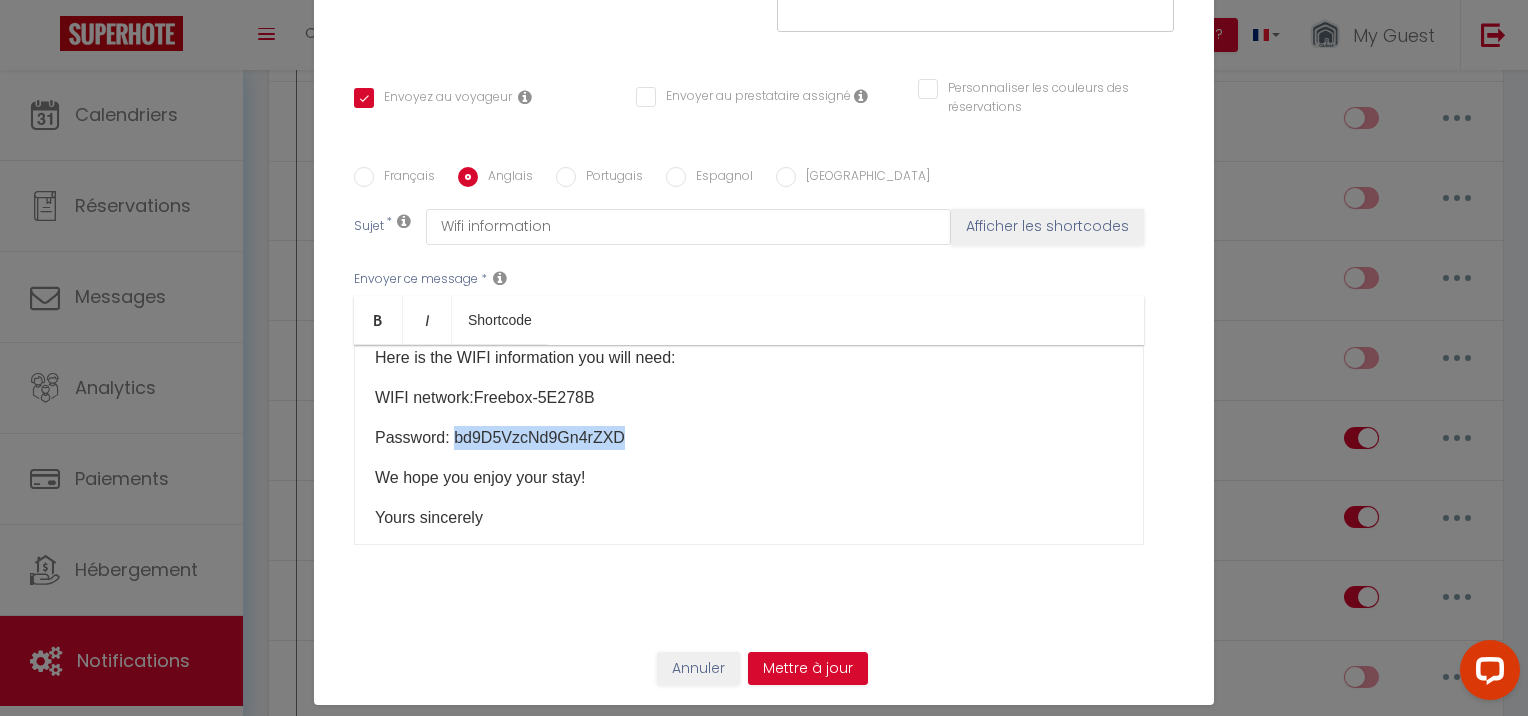 drag, startPoint x: 580, startPoint y: 440, endPoint x: 443, endPoint y: 428, distance: 137.52454 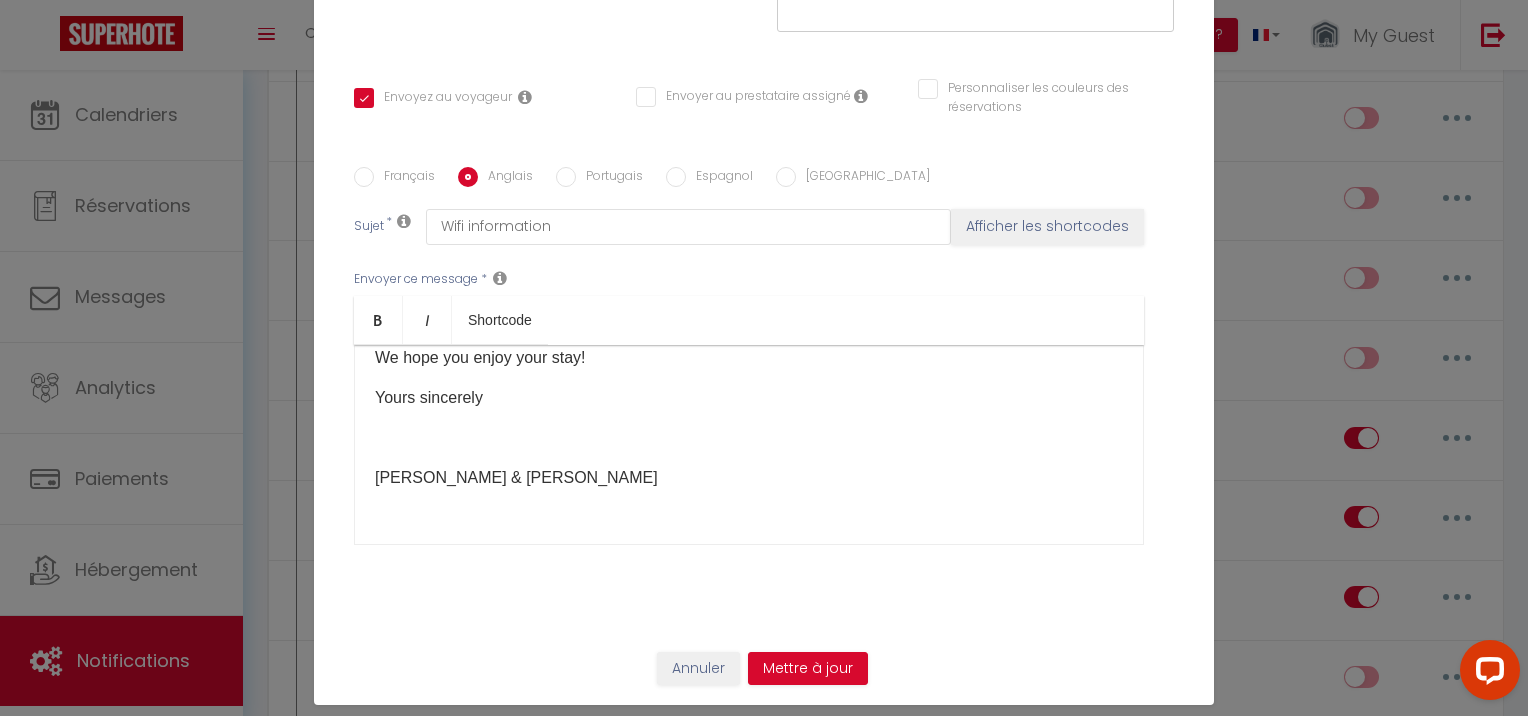 scroll, scrollTop: 229, scrollLeft: 0, axis: vertical 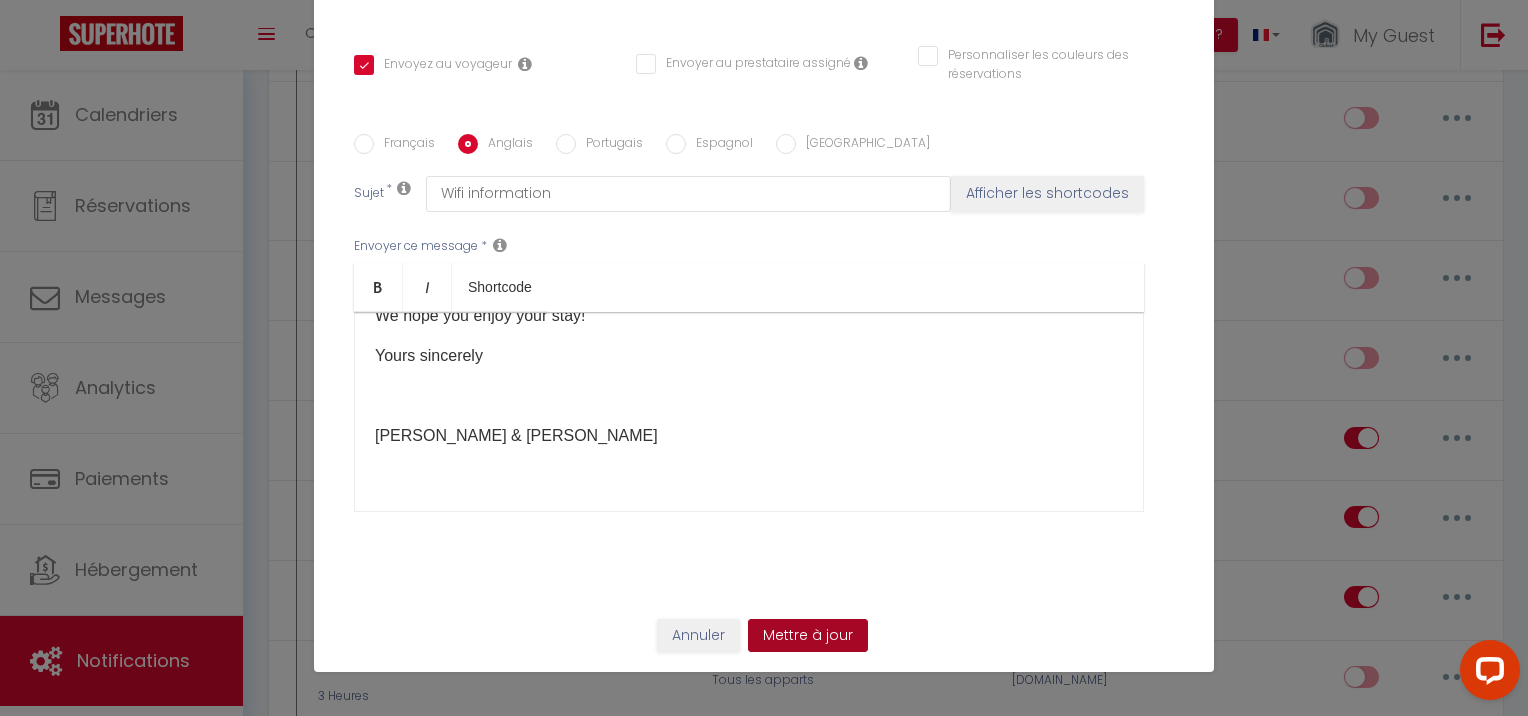 click on "Mettre à jour" at bounding box center [808, 636] 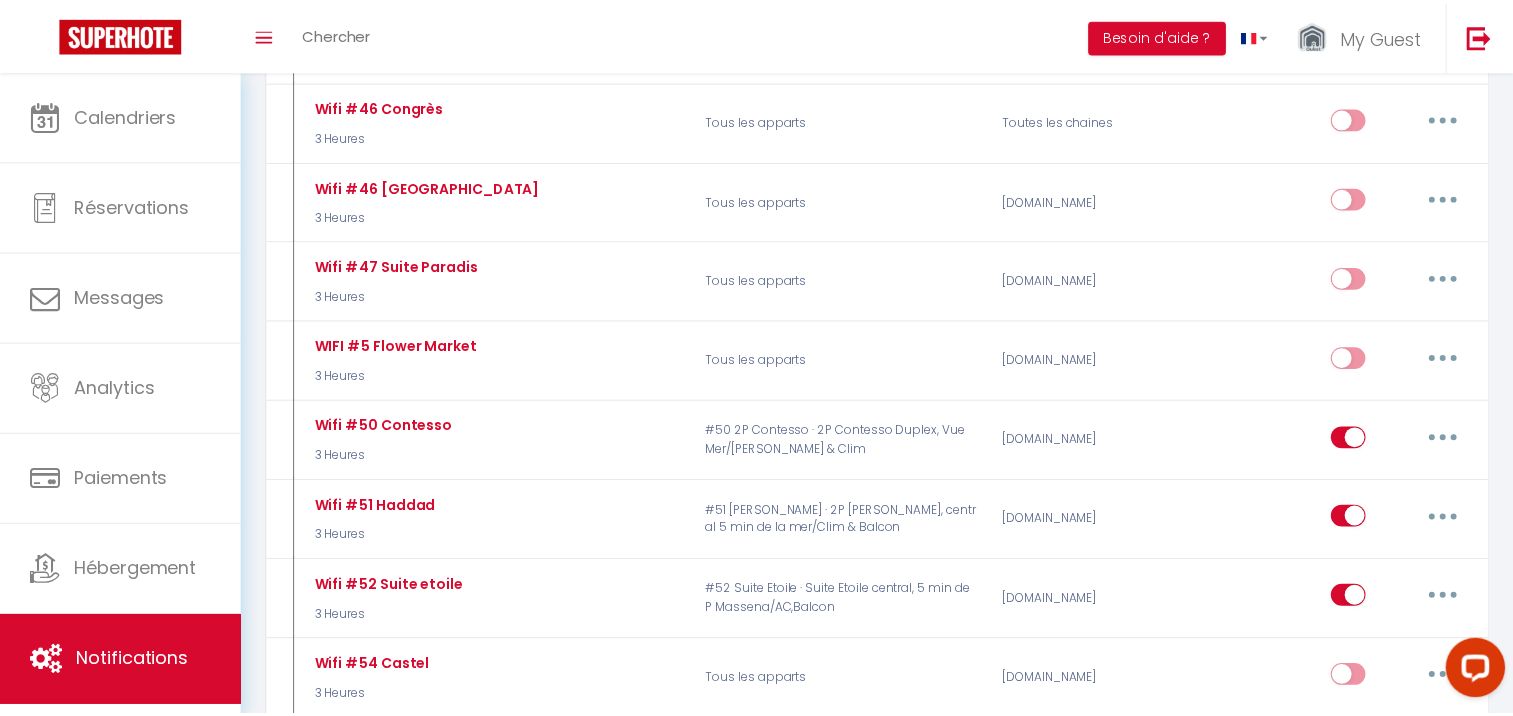 scroll, scrollTop: 34759, scrollLeft: 0, axis: vertical 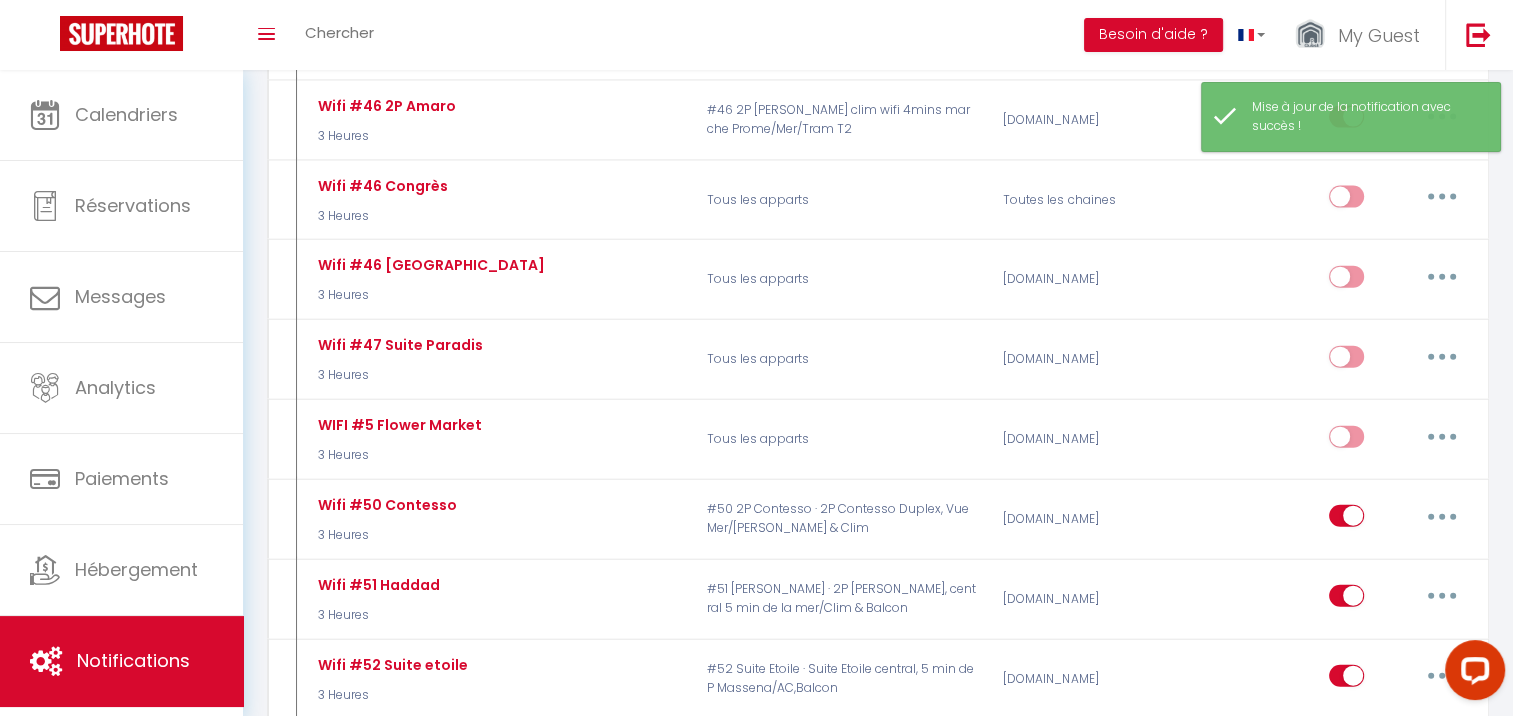 click at bounding box center [1346, 1159] 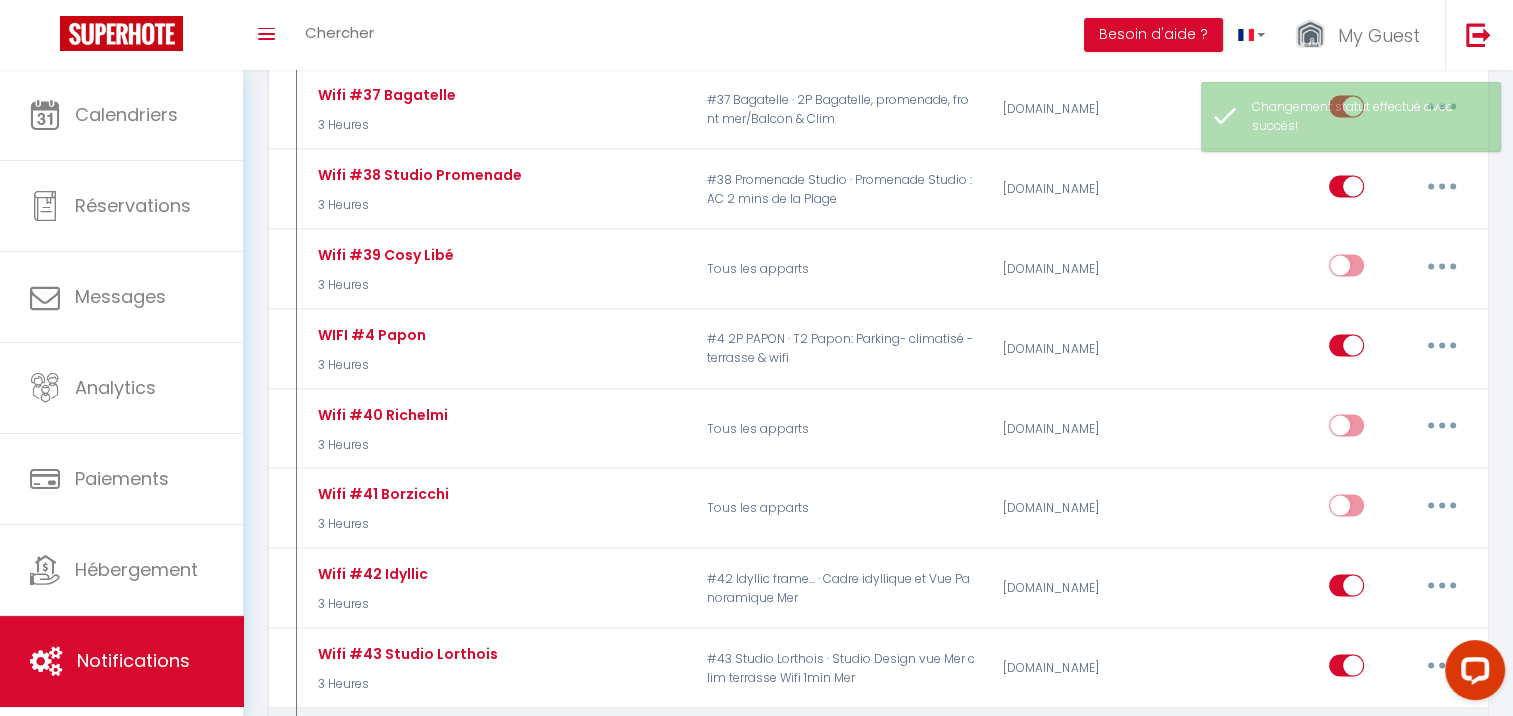scroll, scrollTop: 33859, scrollLeft: 0, axis: vertical 